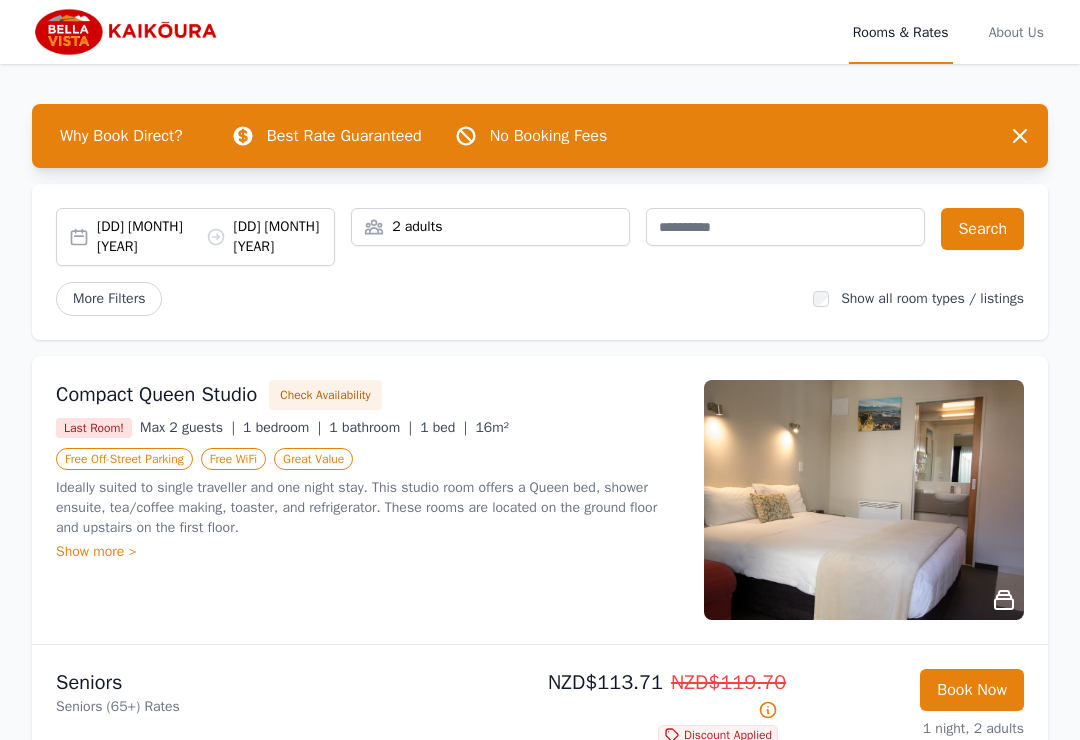 scroll, scrollTop: 0, scrollLeft: 0, axis: both 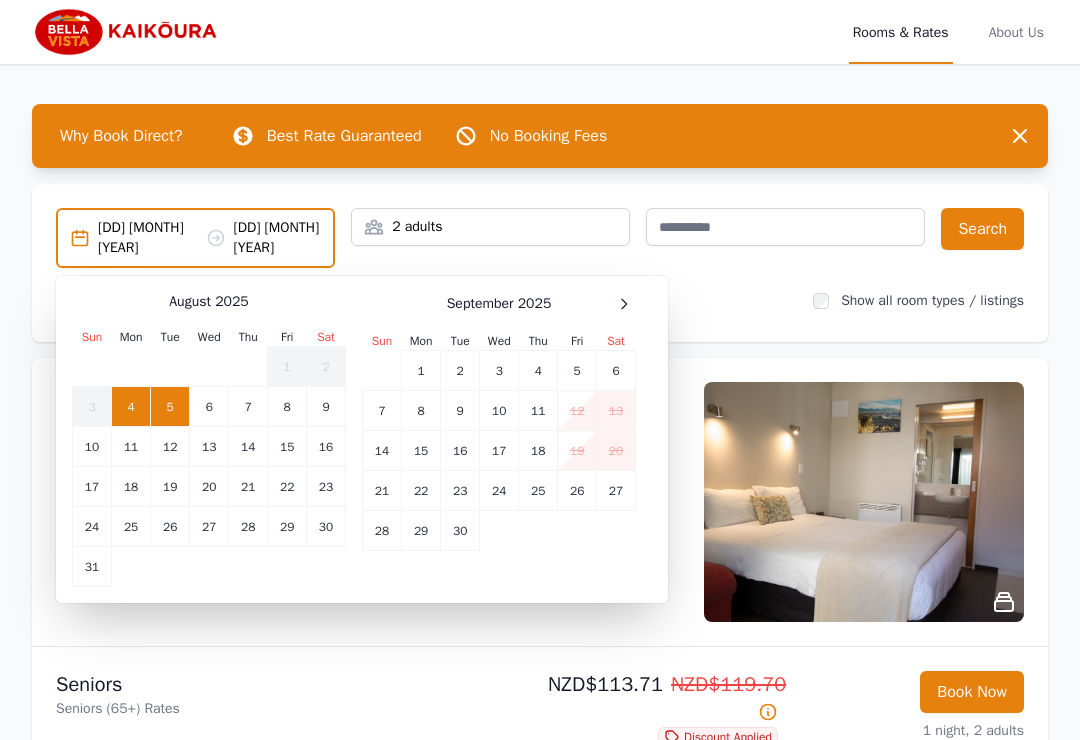 click 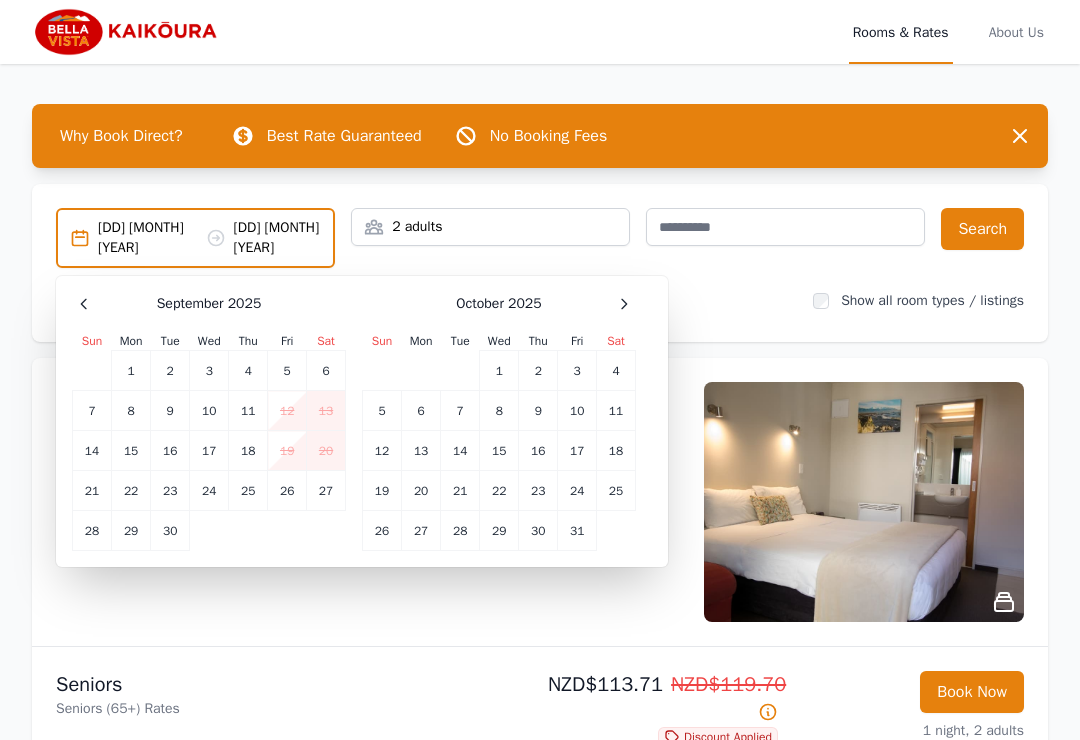 click 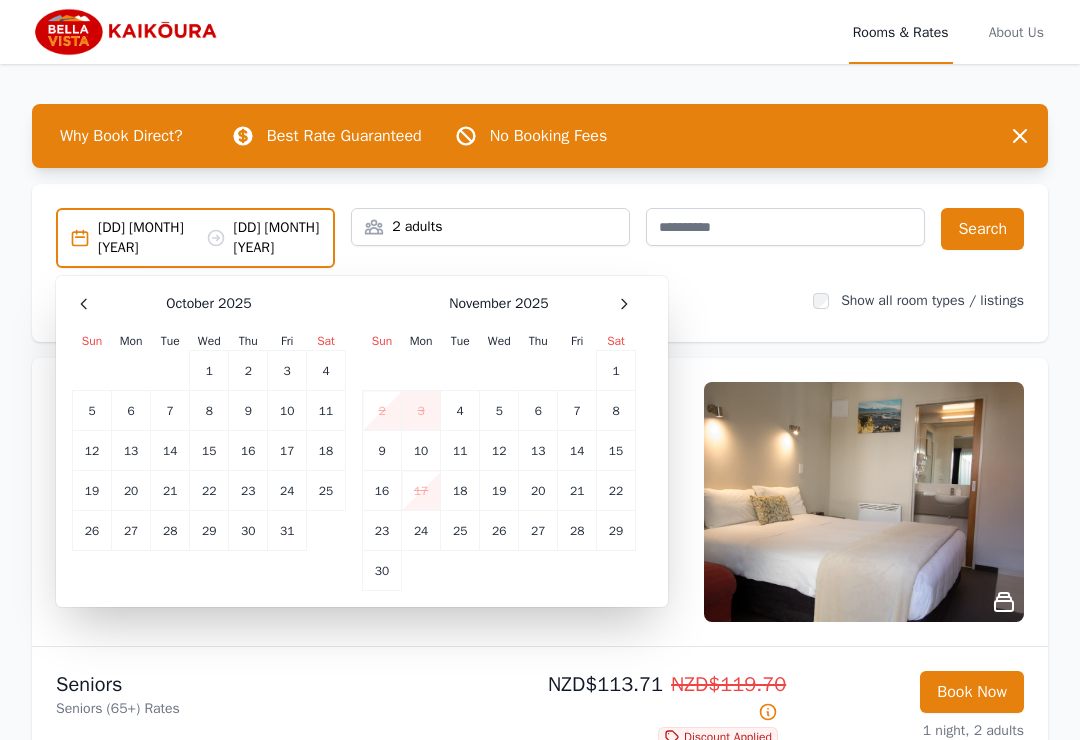 click 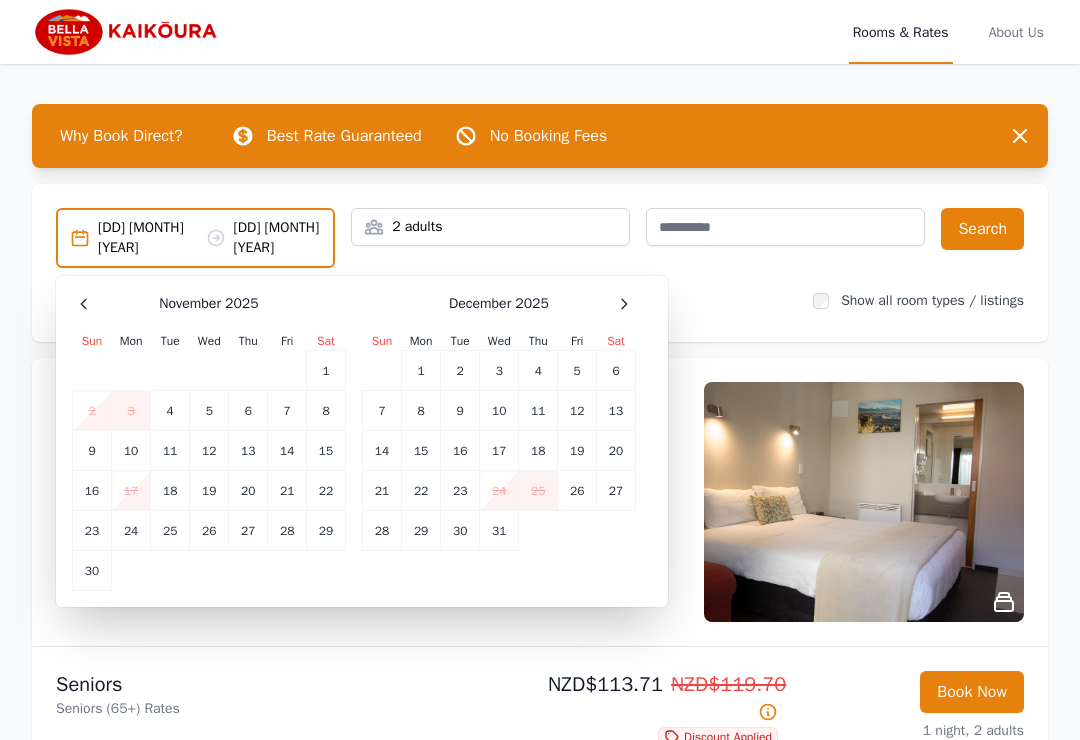 click on "28" at bounding box center [287, 531] 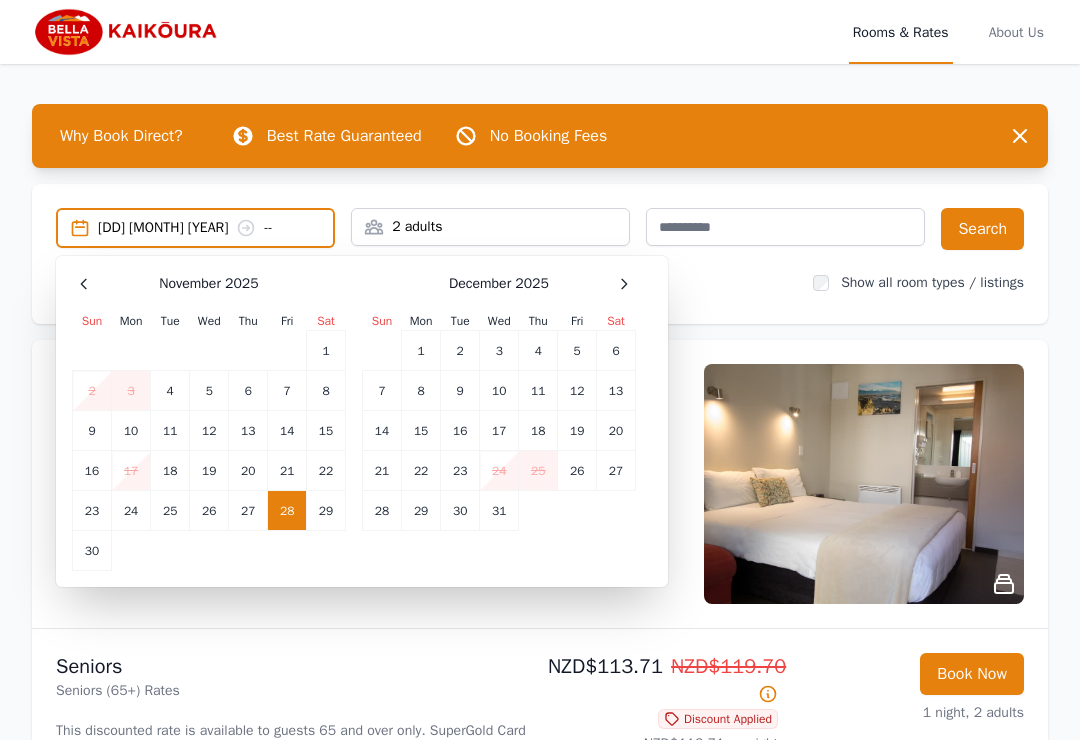 click on "30" at bounding box center (92, 551) 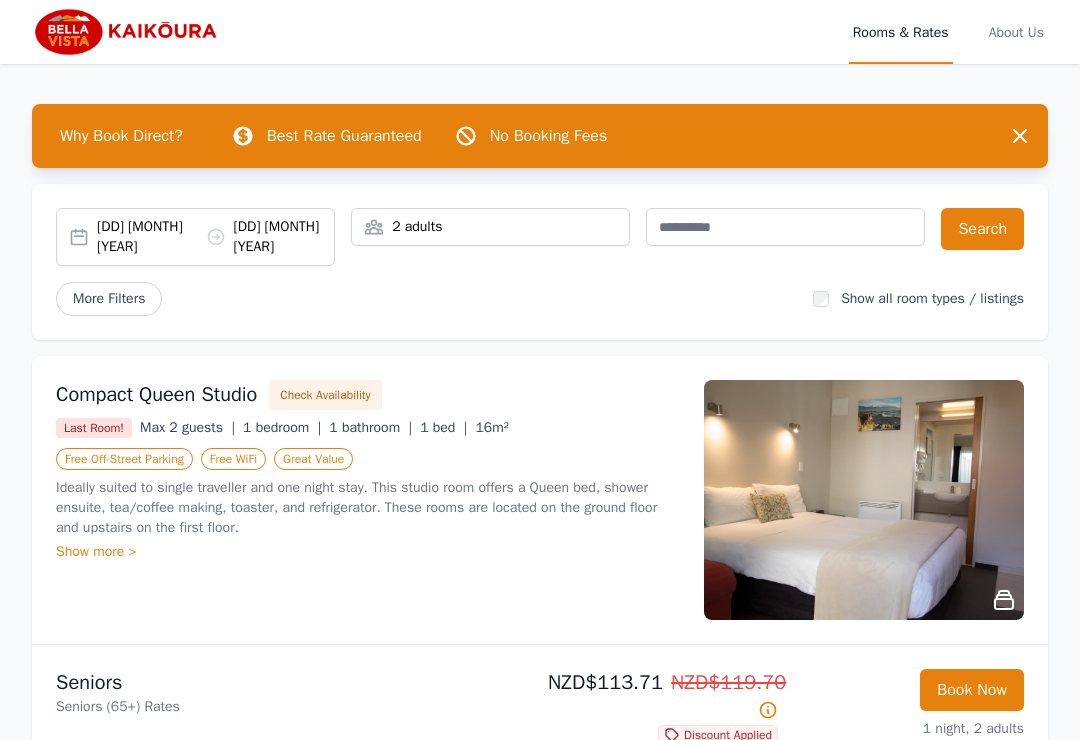 click on "Search" at bounding box center (982, 229) 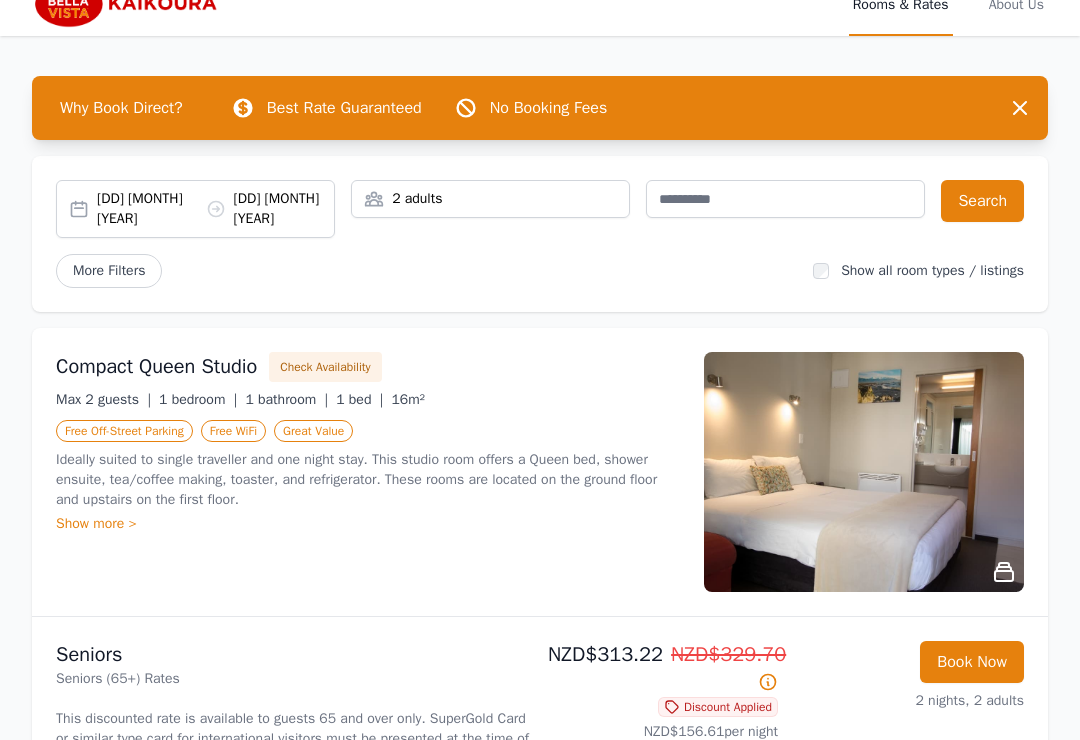 scroll, scrollTop: 0, scrollLeft: 0, axis: both 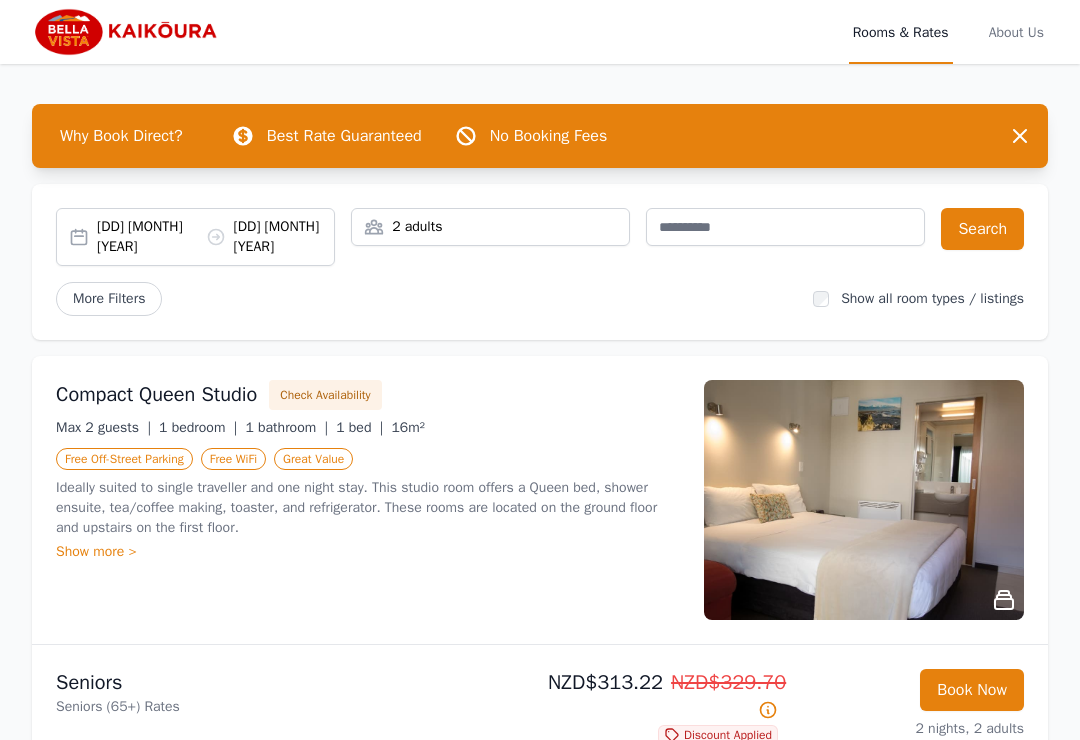click on "Book Now 2 nights, 2 adults" at bounding box center [909, 749] 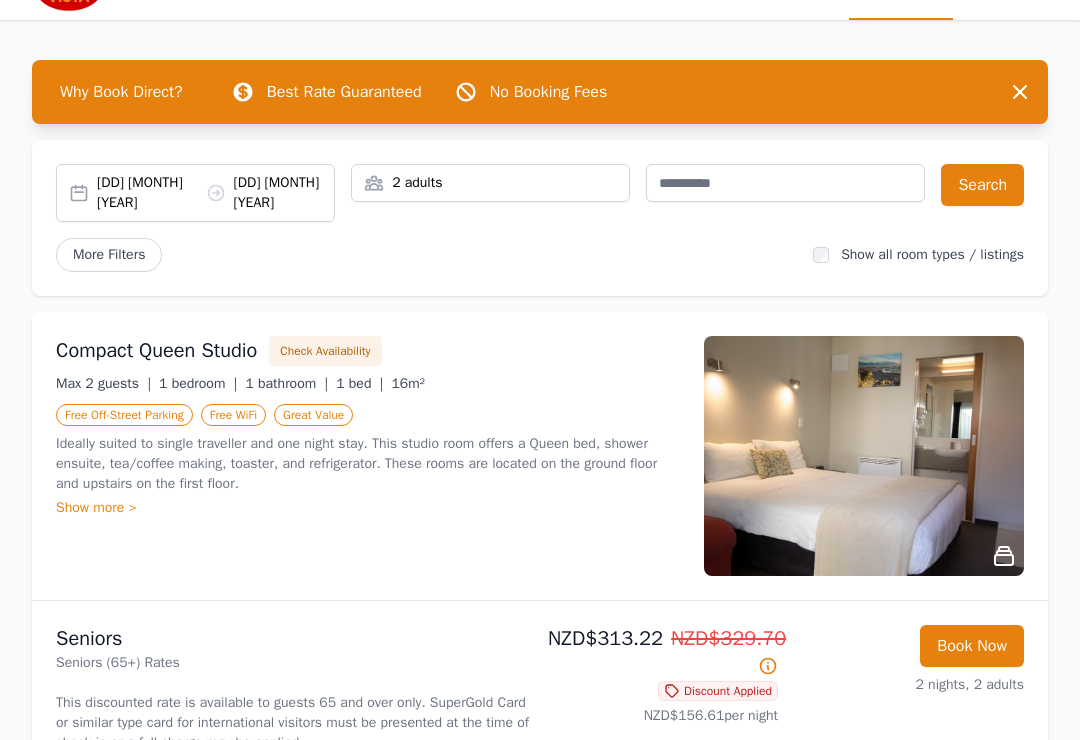 scroll, scrollTop: 0, scrollLeft: 0, axis: both 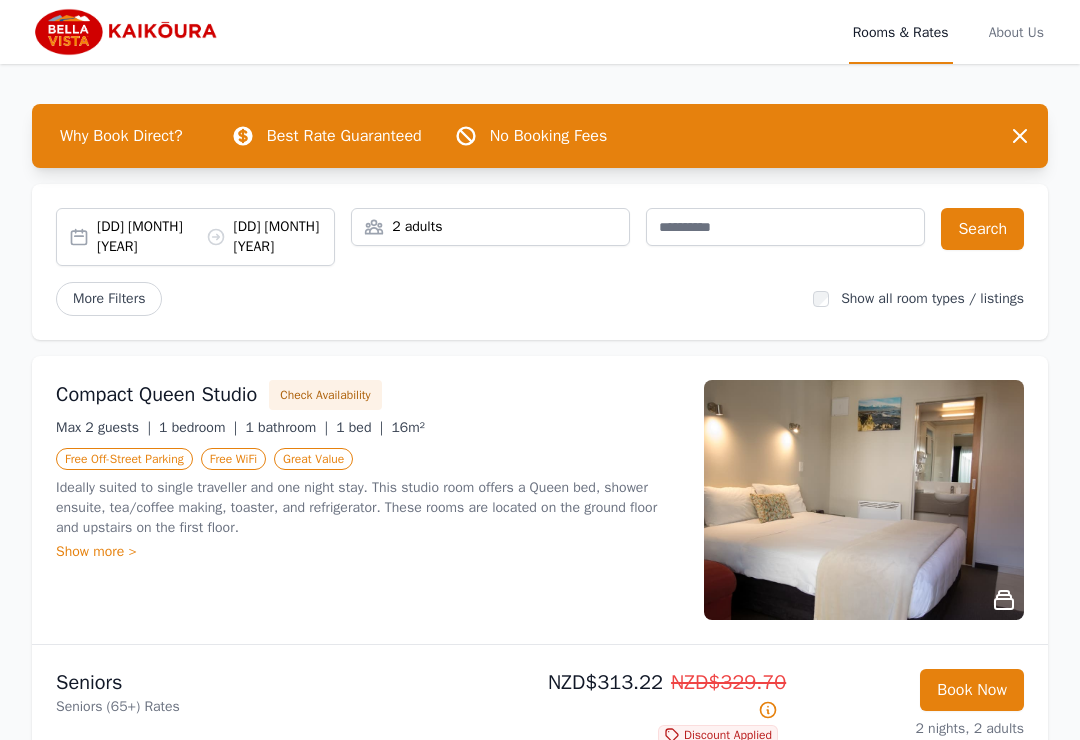 click on "[DD] [MONTH] [YEAR] [DD] [MONTH] [YEAR]" at bounding box center (215, 237) 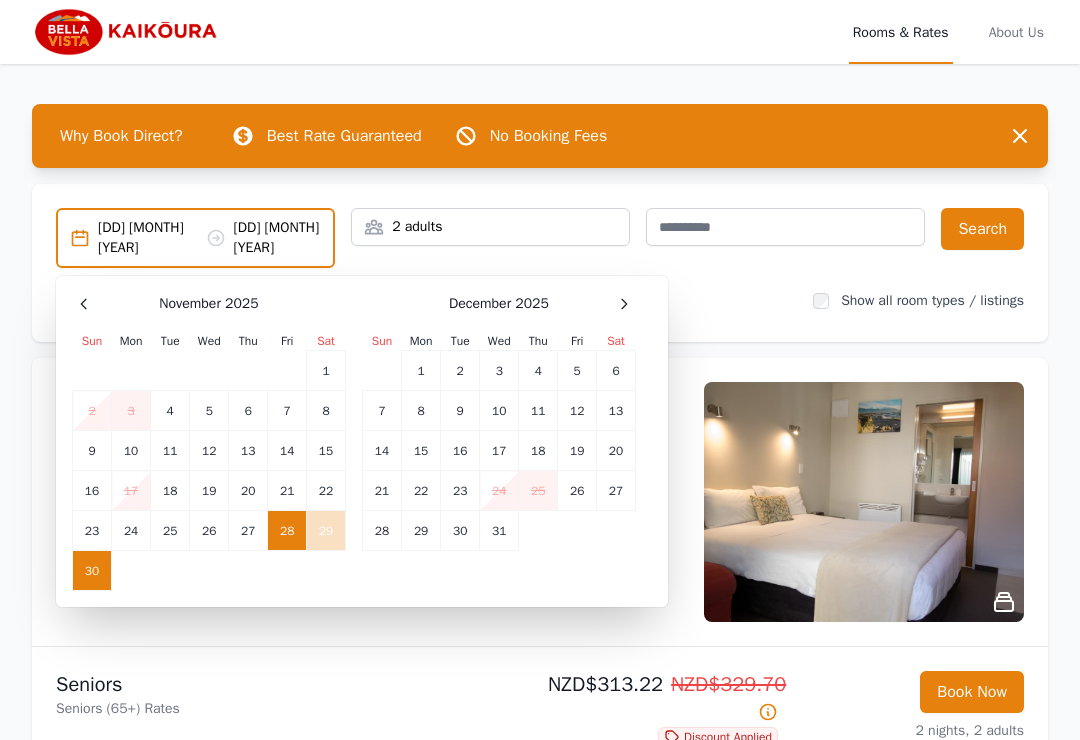 click on "28" at bounding box center [382, 531] 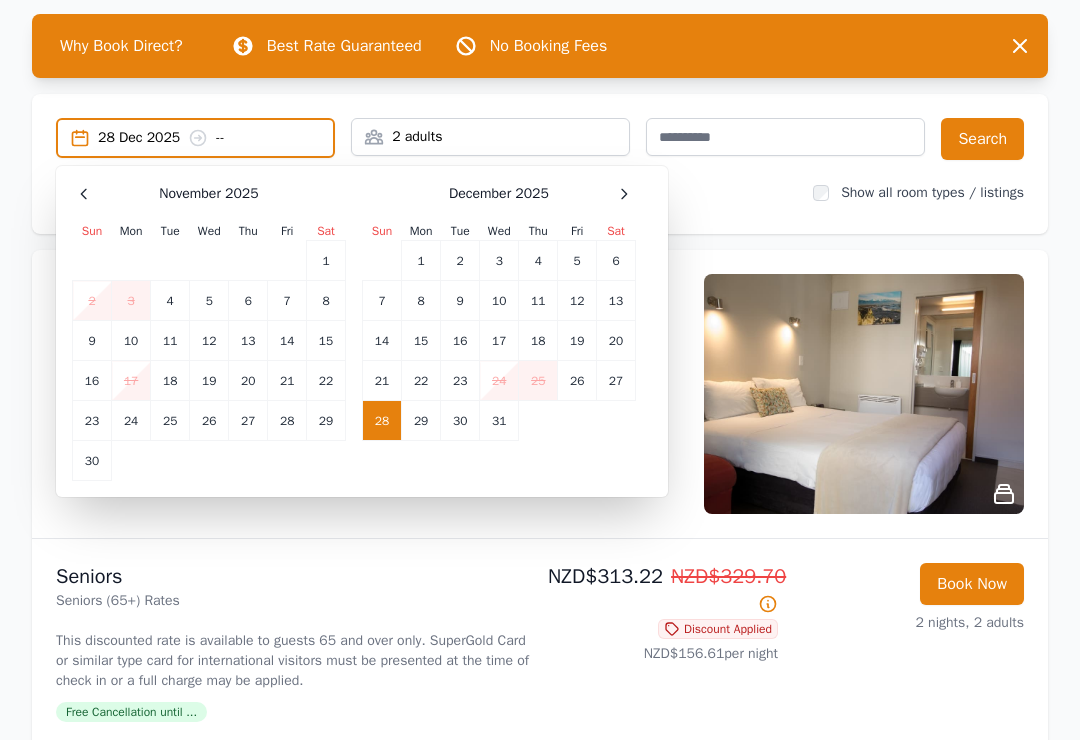 scroll, scrollTop: 90, scrollLeft: 0, axis: vertical 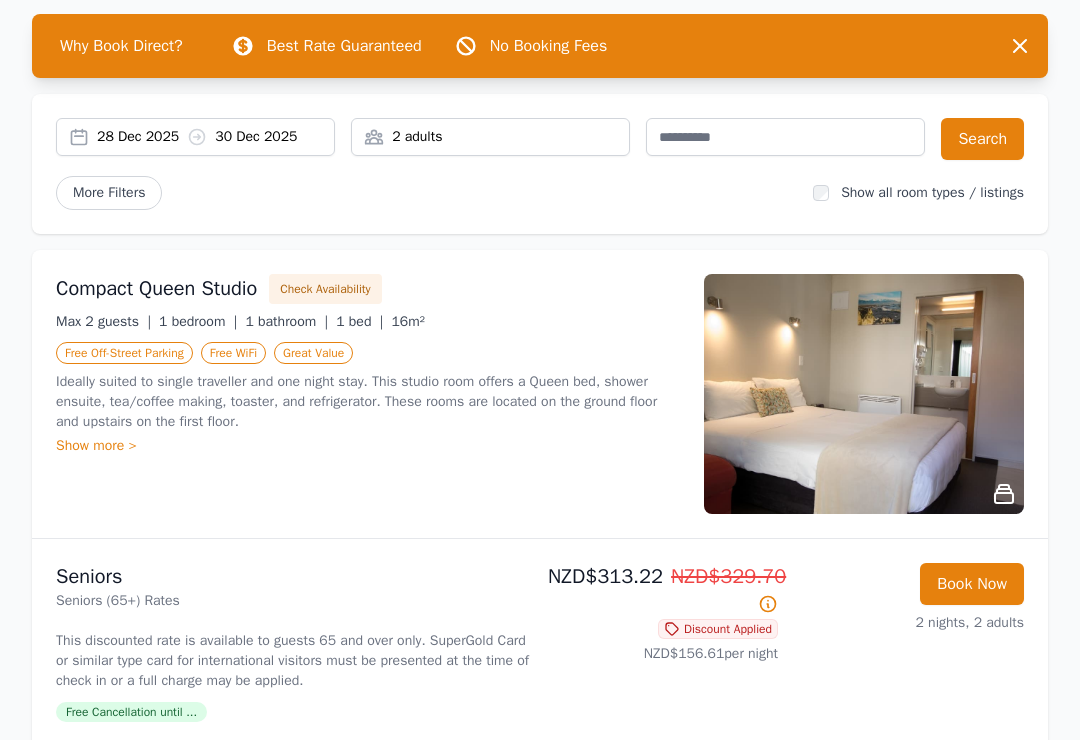 click on "Search" at bounding box center (982, 139) 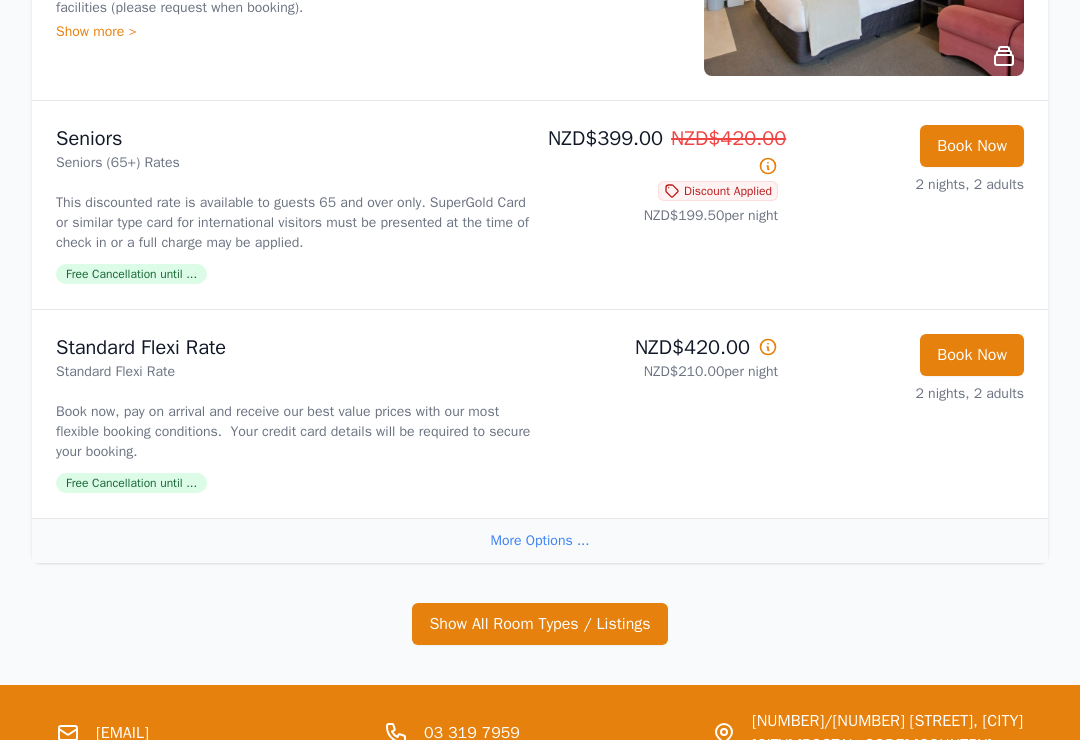 scroll, scrollTop: 528, scrollLeft: 0, axis: vertical 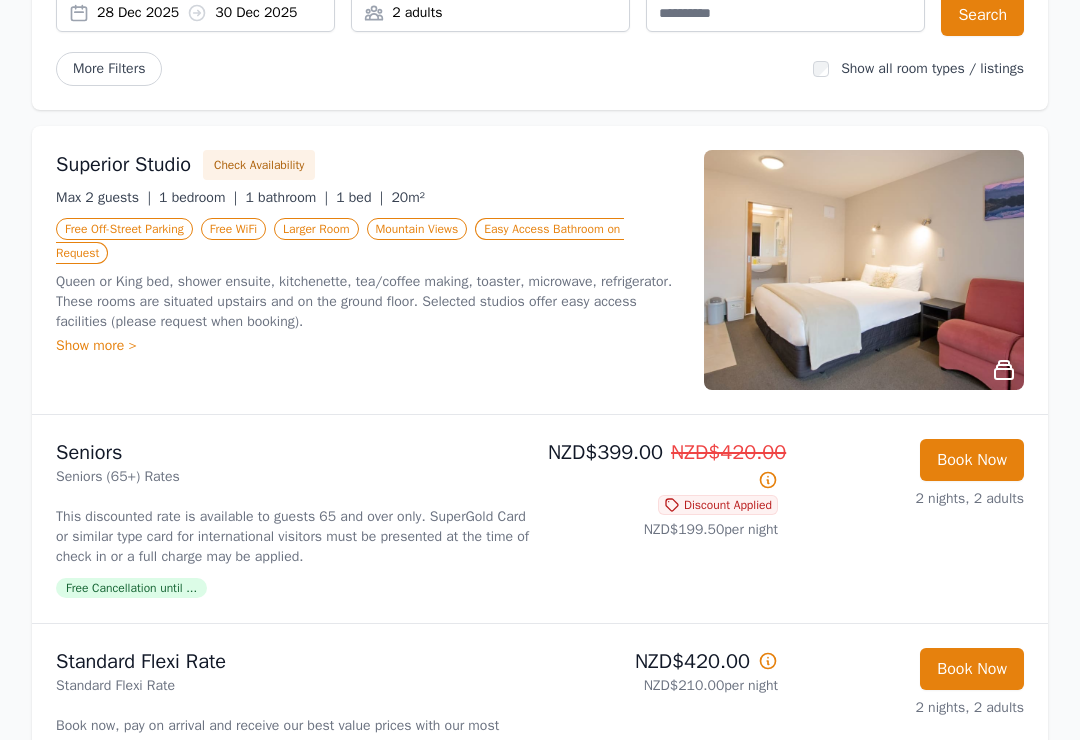click on "Book Now" at bounding box center [972, 460] 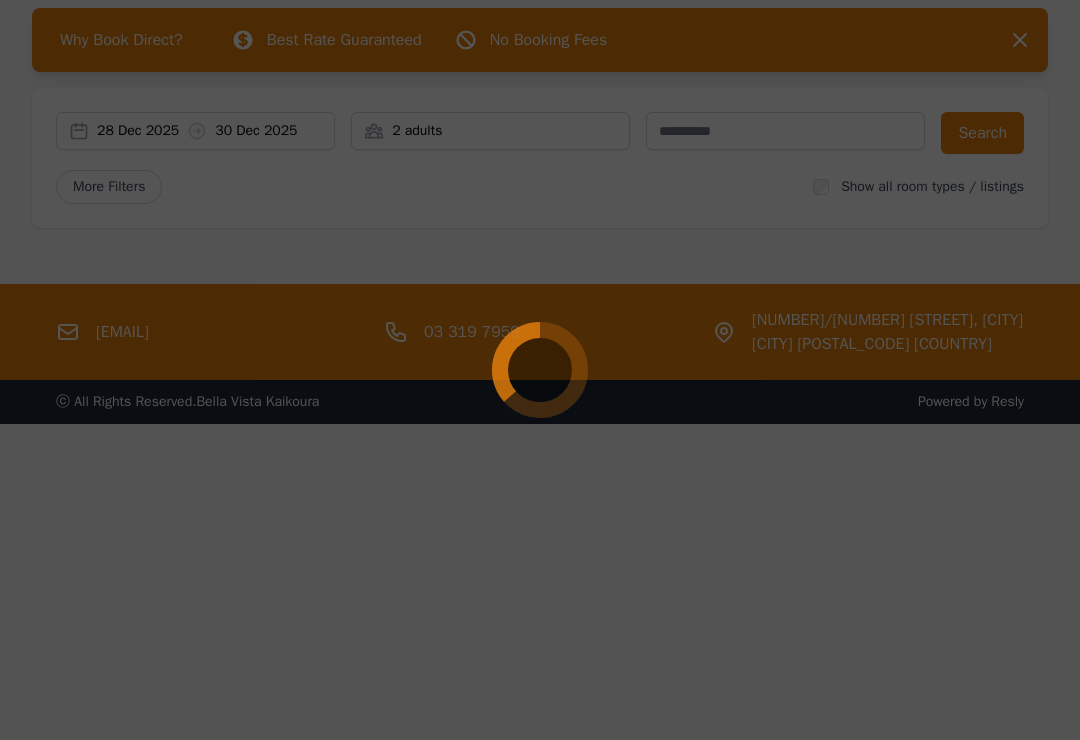 select on "**" 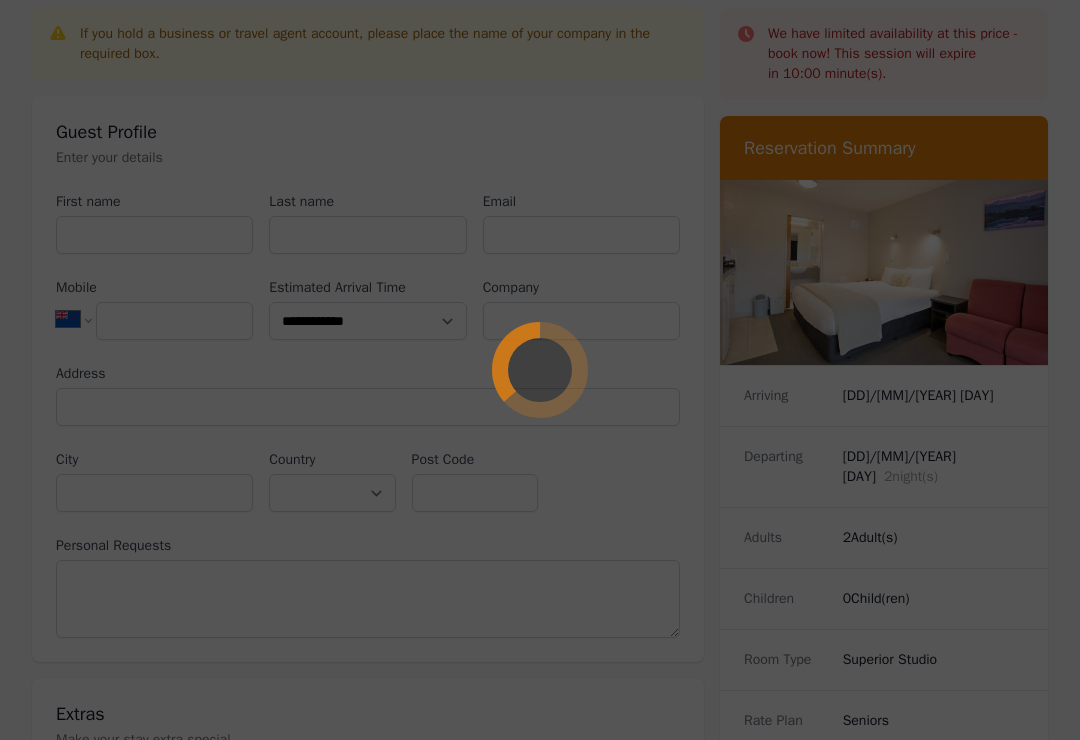 scroll, scrollTop: 0, scrollLeft: 0, axis: both 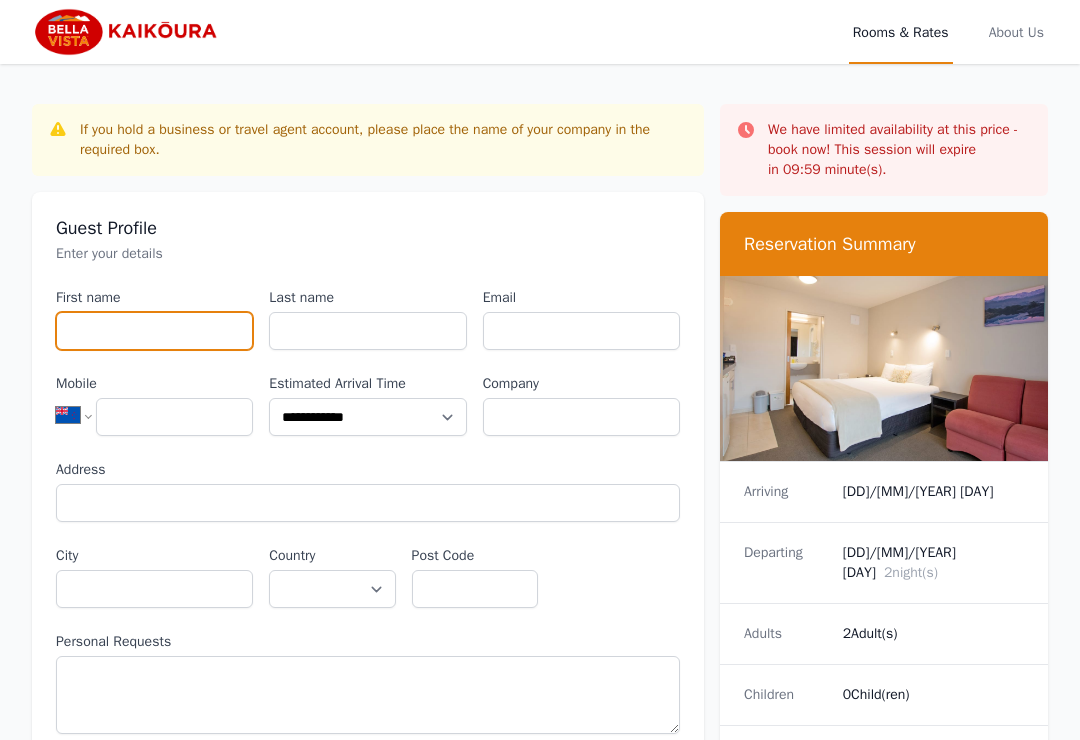 click on "First name" at bounding box center (154, 331) 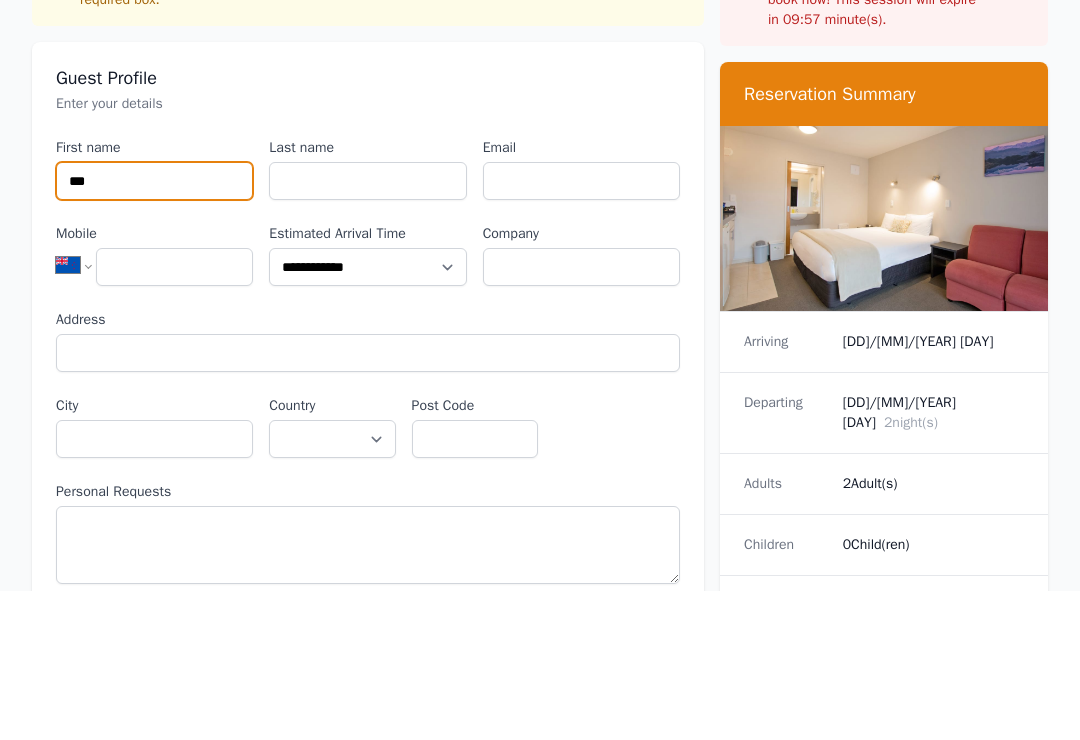 type on "***" 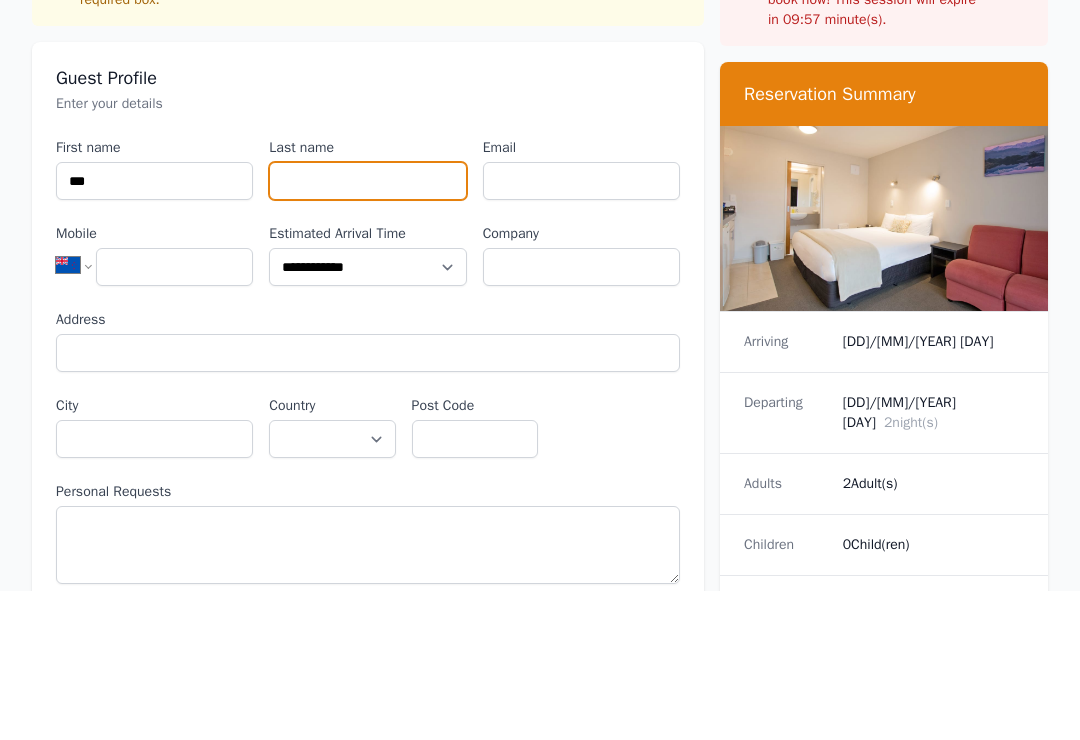 click on "Last name" at bounding box center (367, 331) 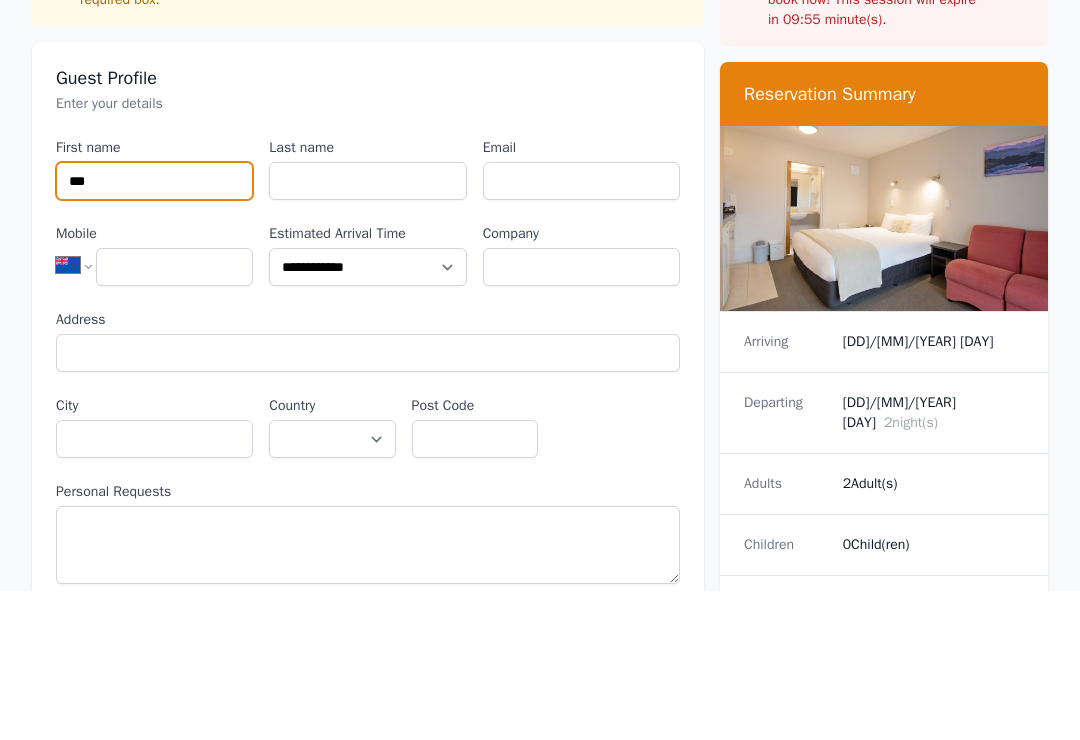 click on "***" at bounding box center (154, 331) 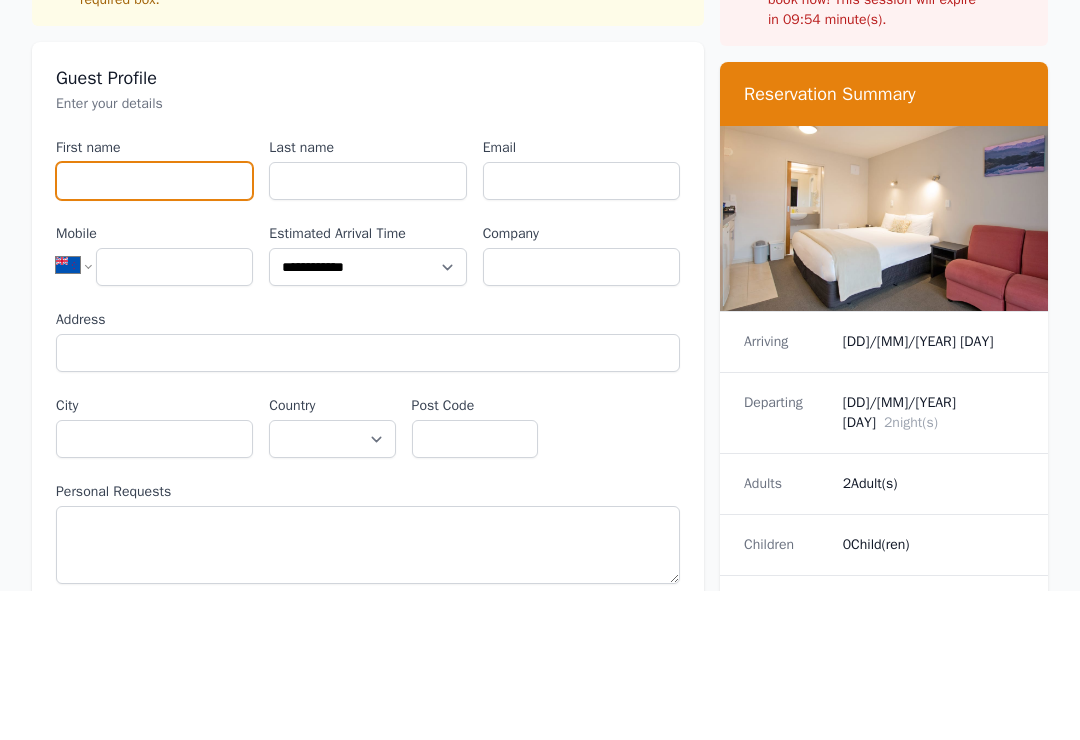 type on "*******" 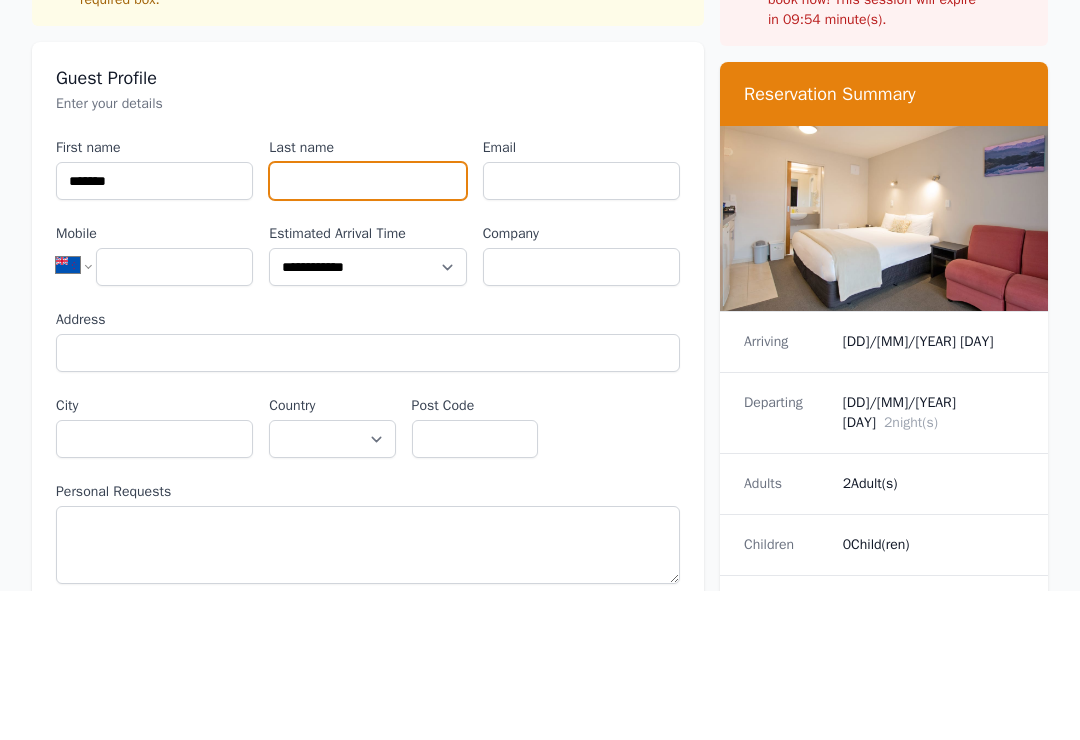 click on "Last name" at bounding box center [367, 331] 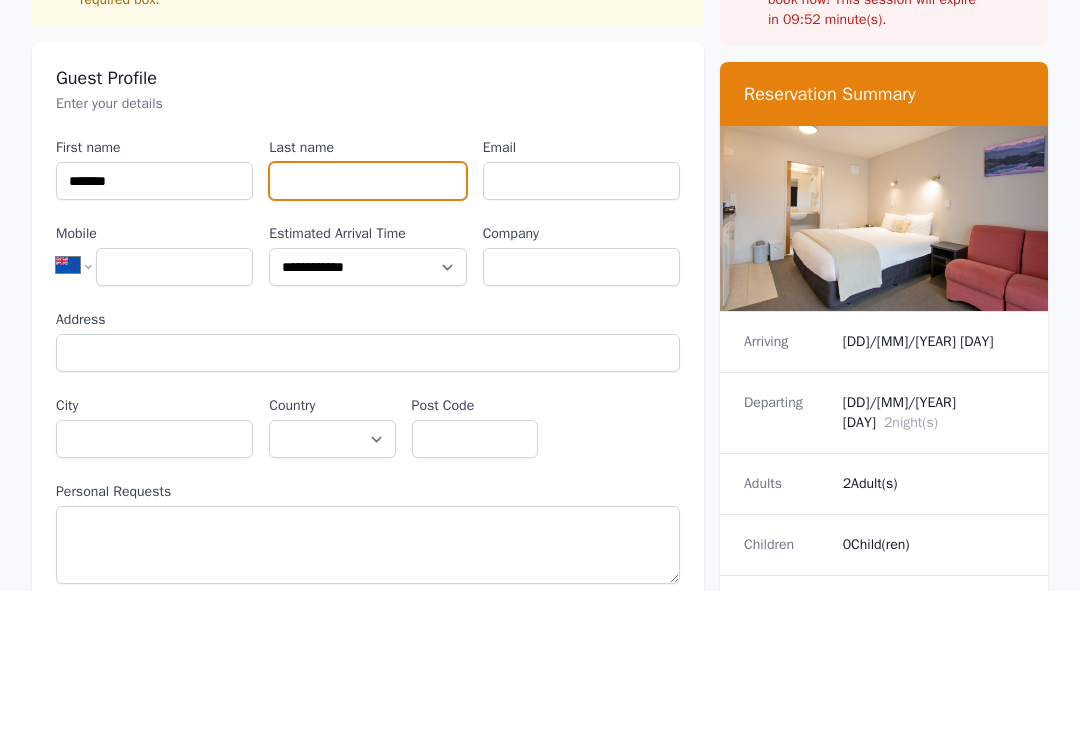 type on "*****" 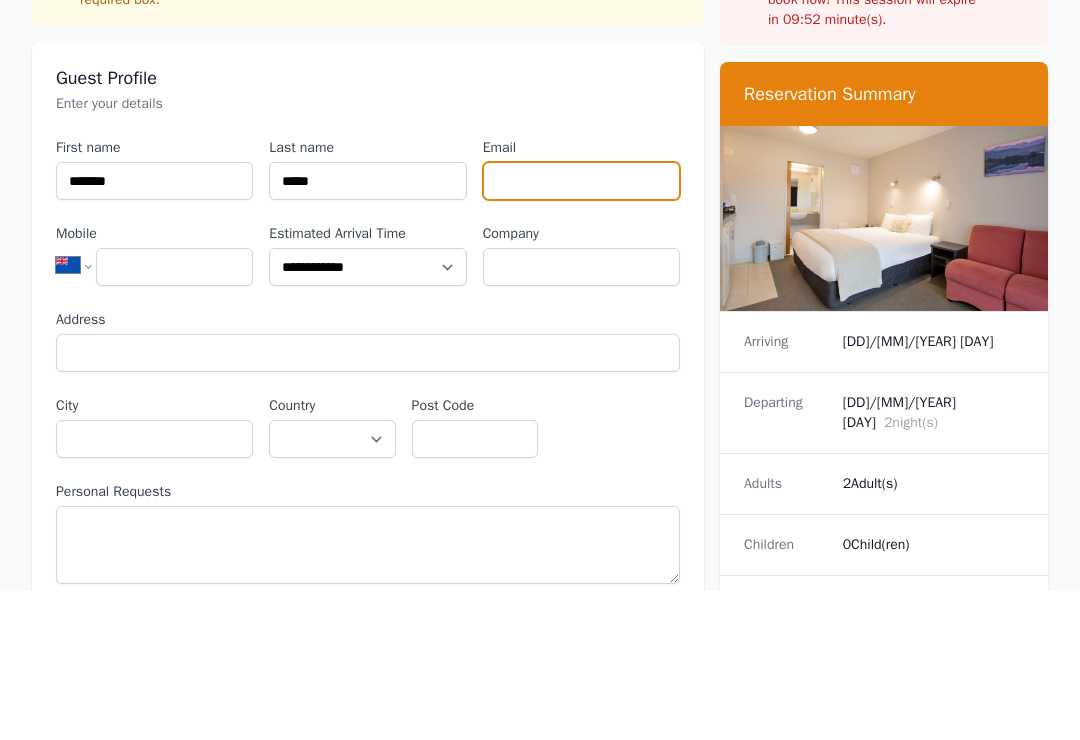 click on "Email" at bounding box center (581, 331) 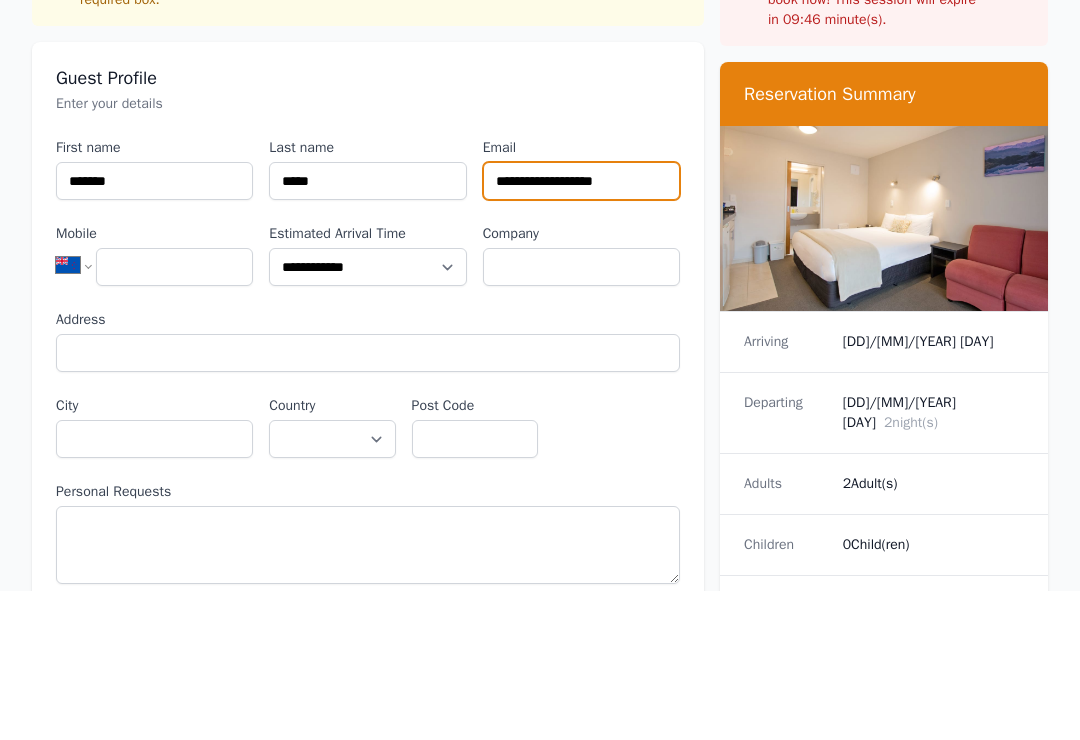 type on "**********" 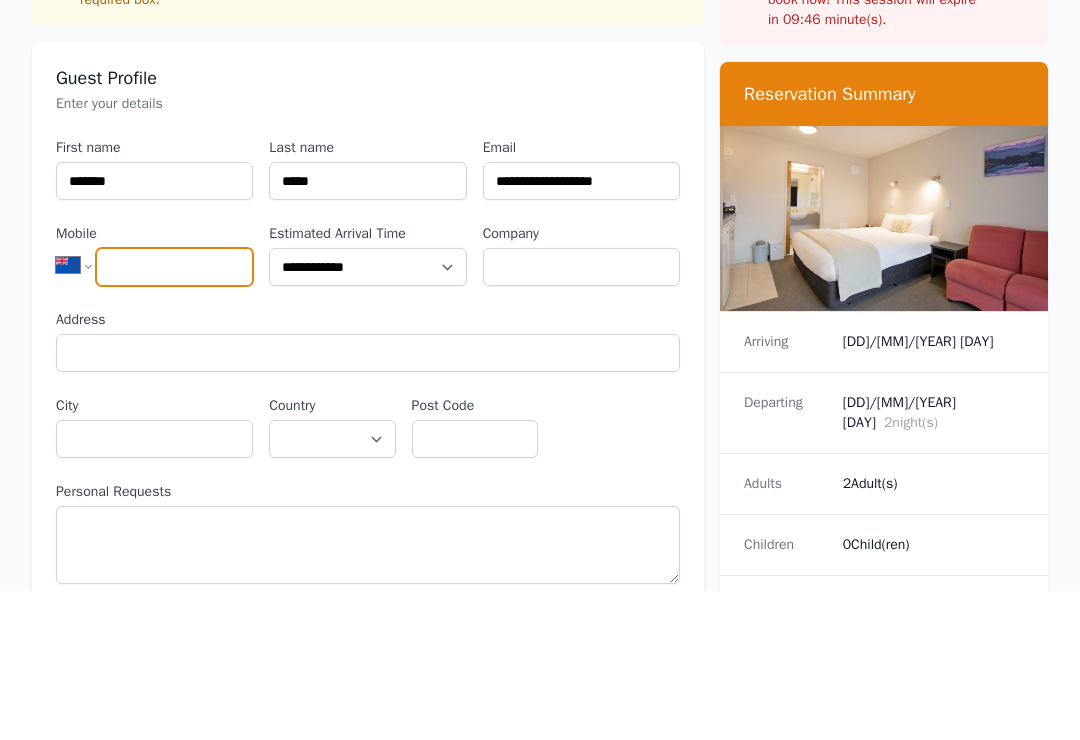 click on "Mobile" at bounding box center (174, 417) 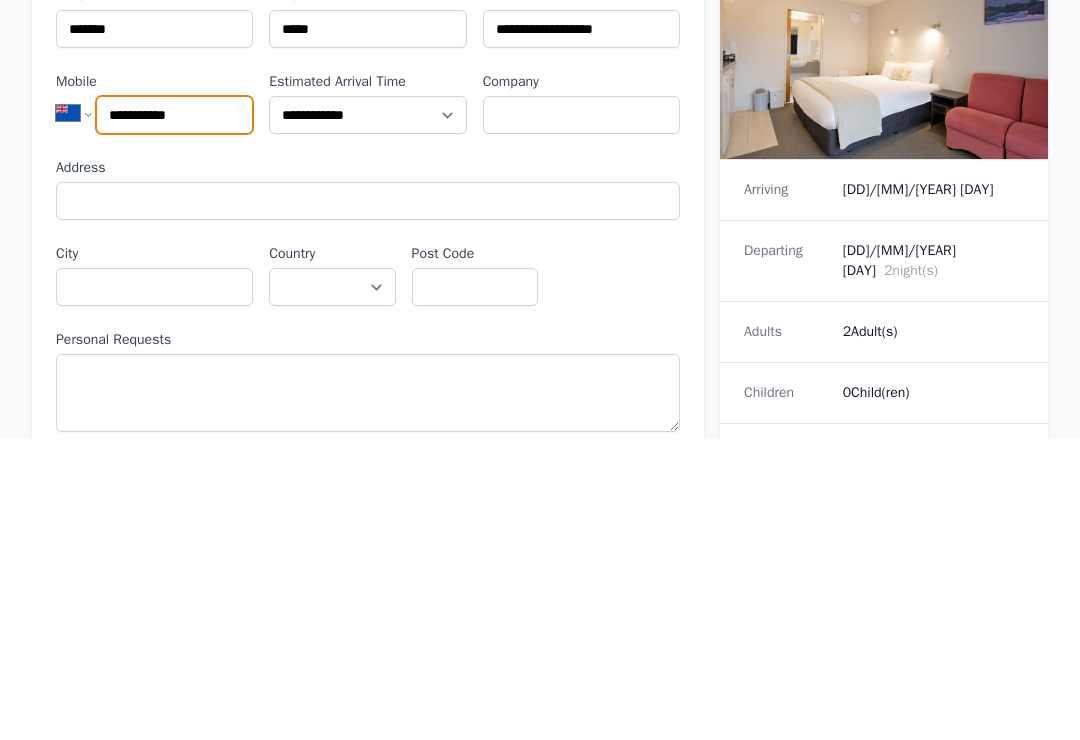 type on "**********" 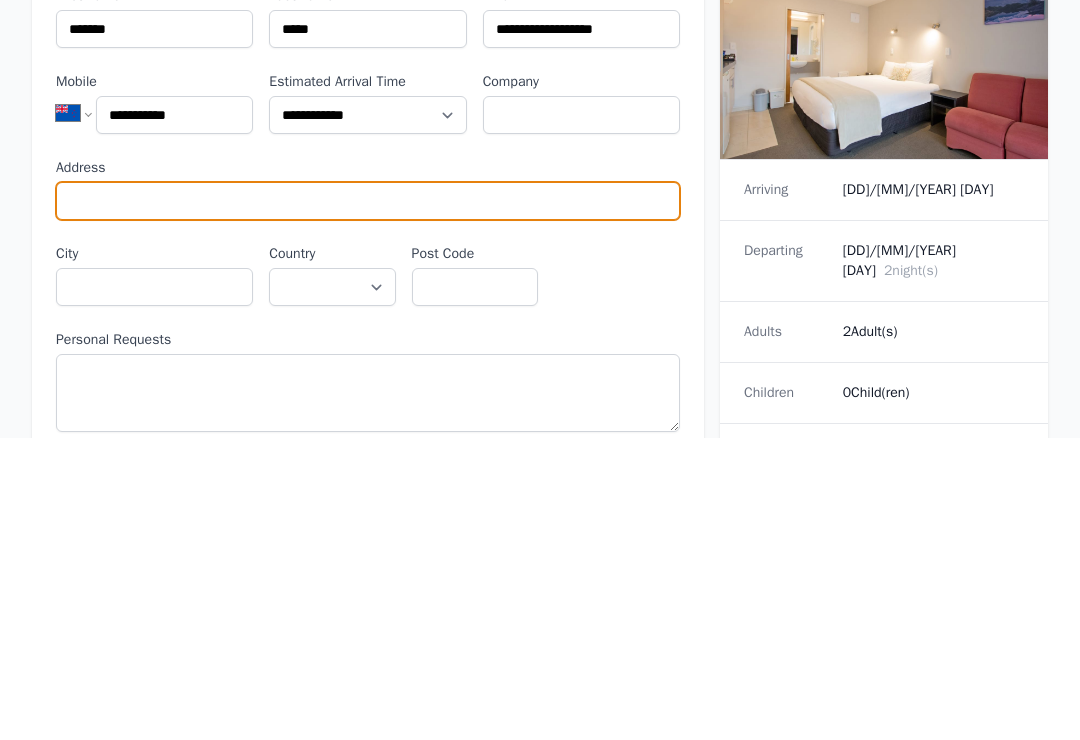 click on "Address" at bounding box center (368, 503) 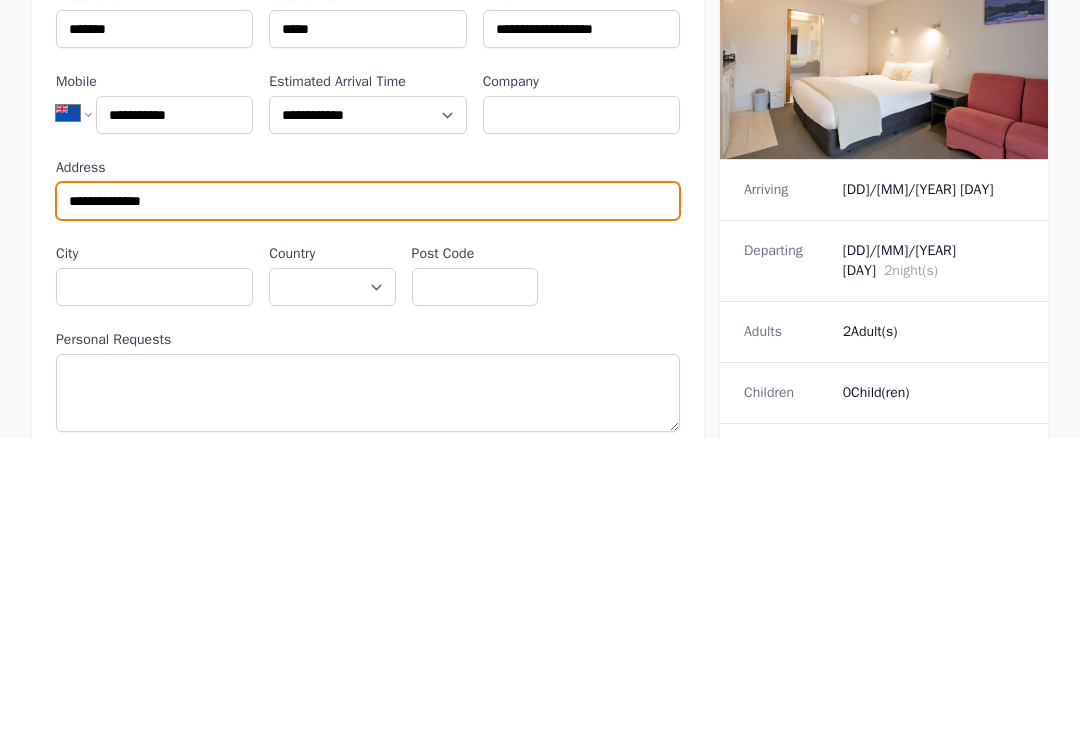type on "**********" 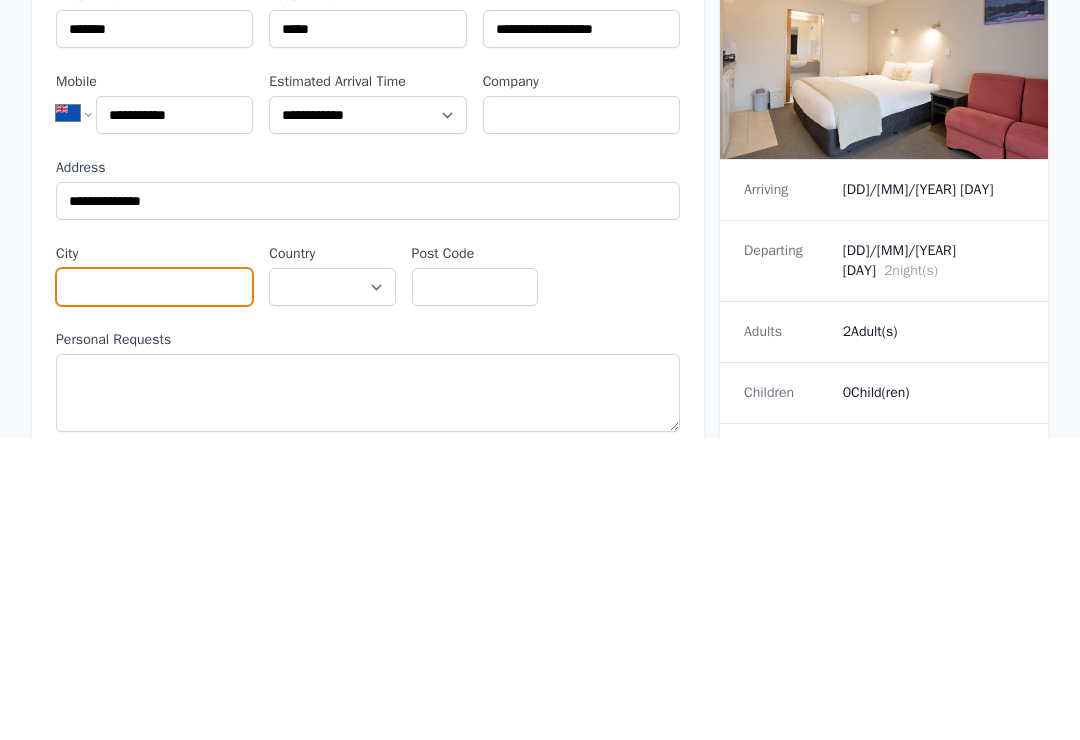 click on "City" at bounding box center (154, 589) 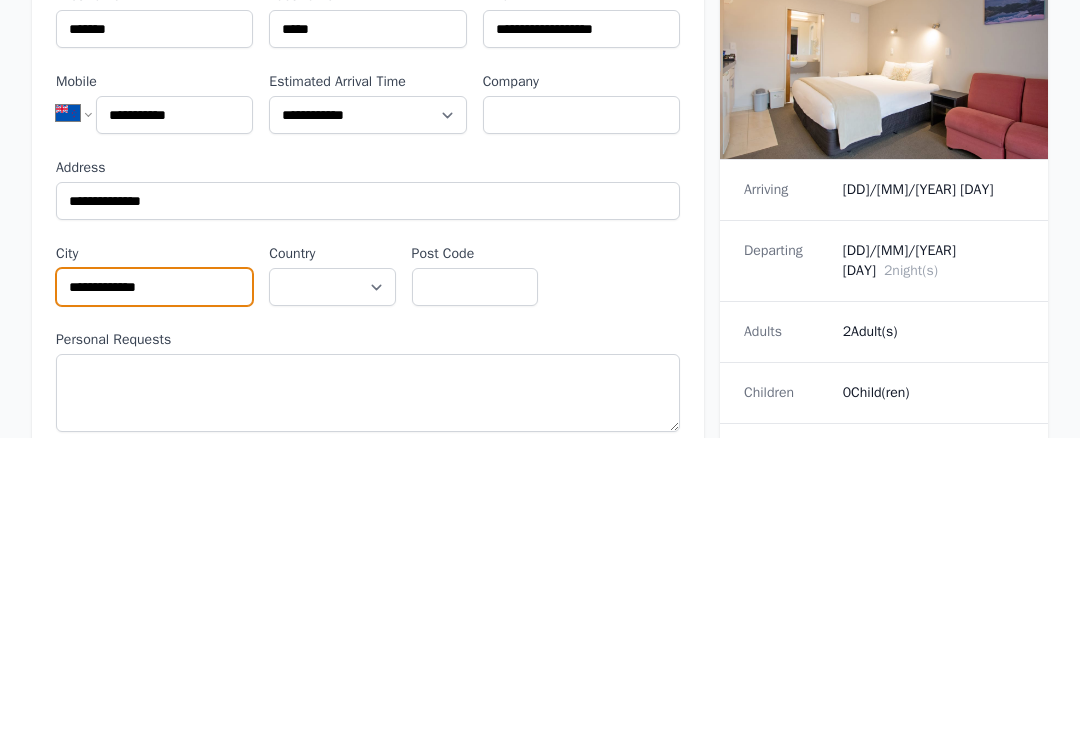 type on "**********" 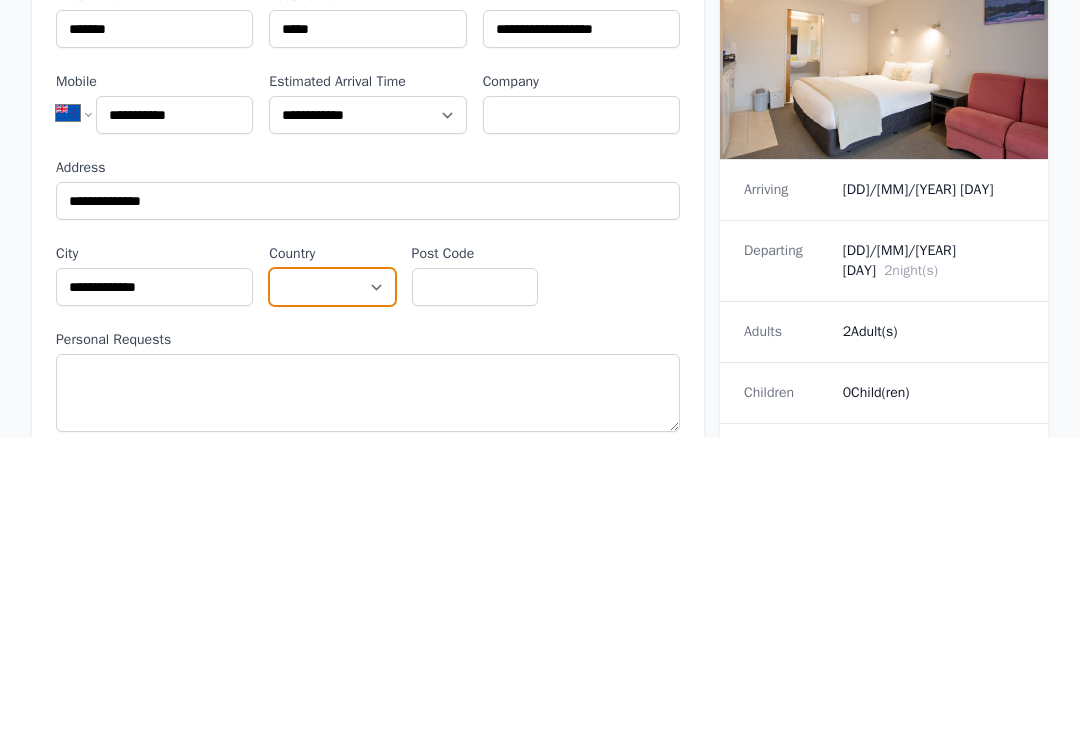 click on "**********" at bounding box center (332, 589) 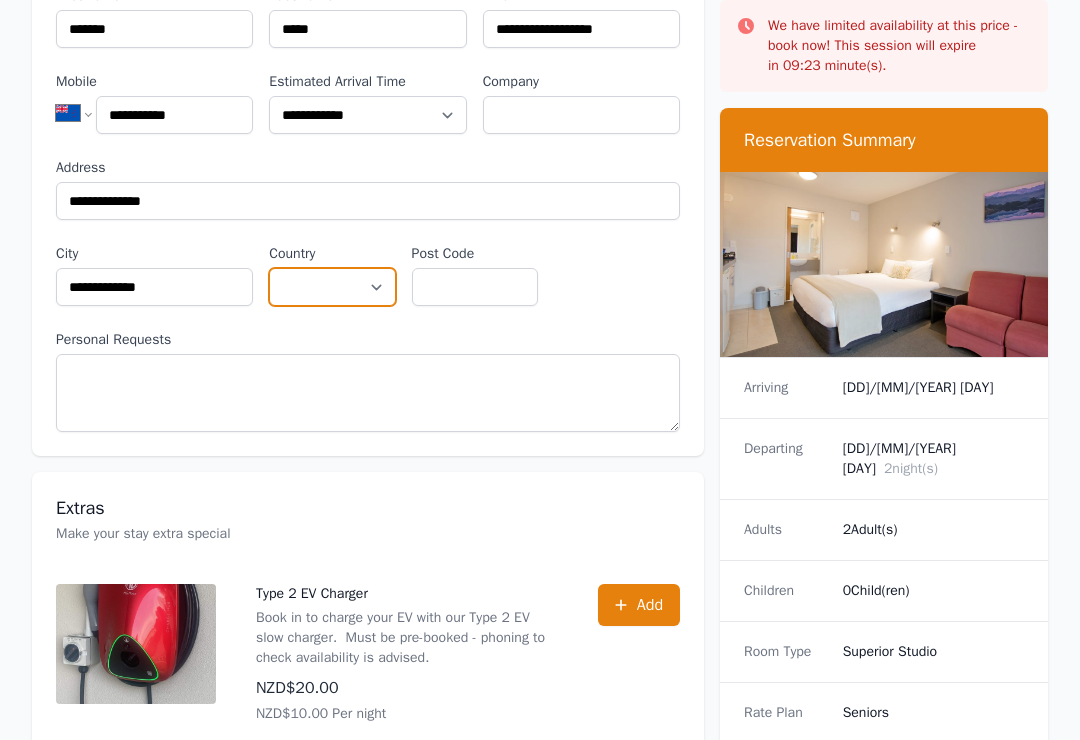 select on "**********" 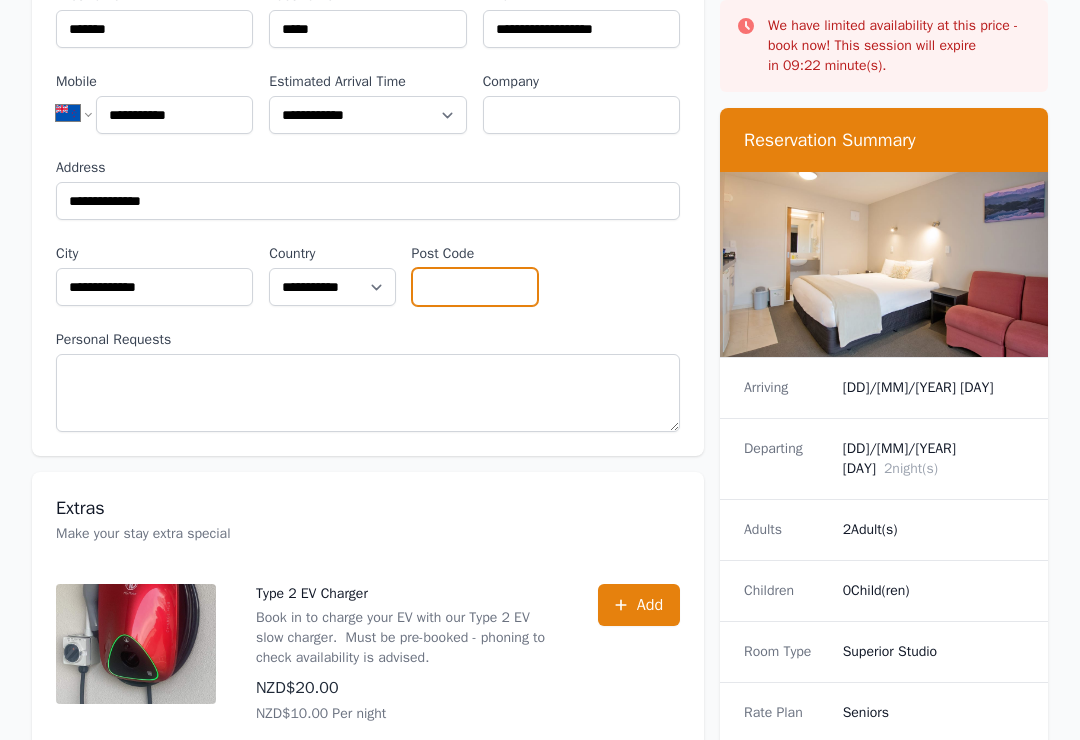 click on "Post Code" at bounding box center [475, 287] 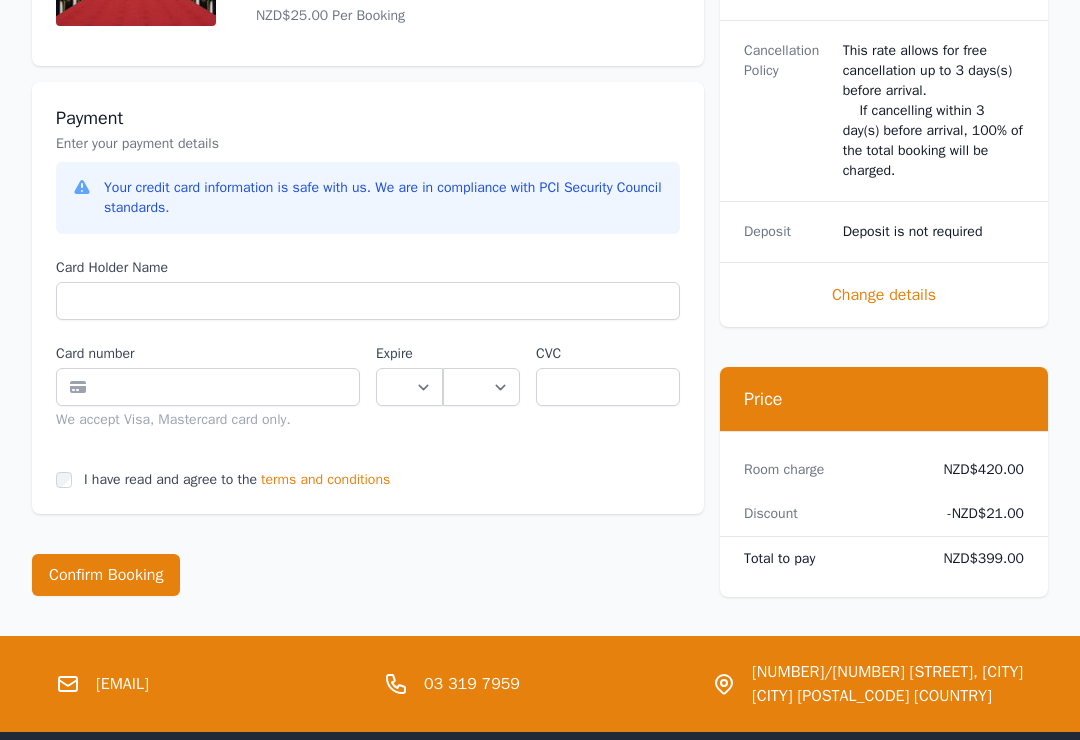 scroll, scrollTop: 1309, scrollLeft: 0, axis: vertical 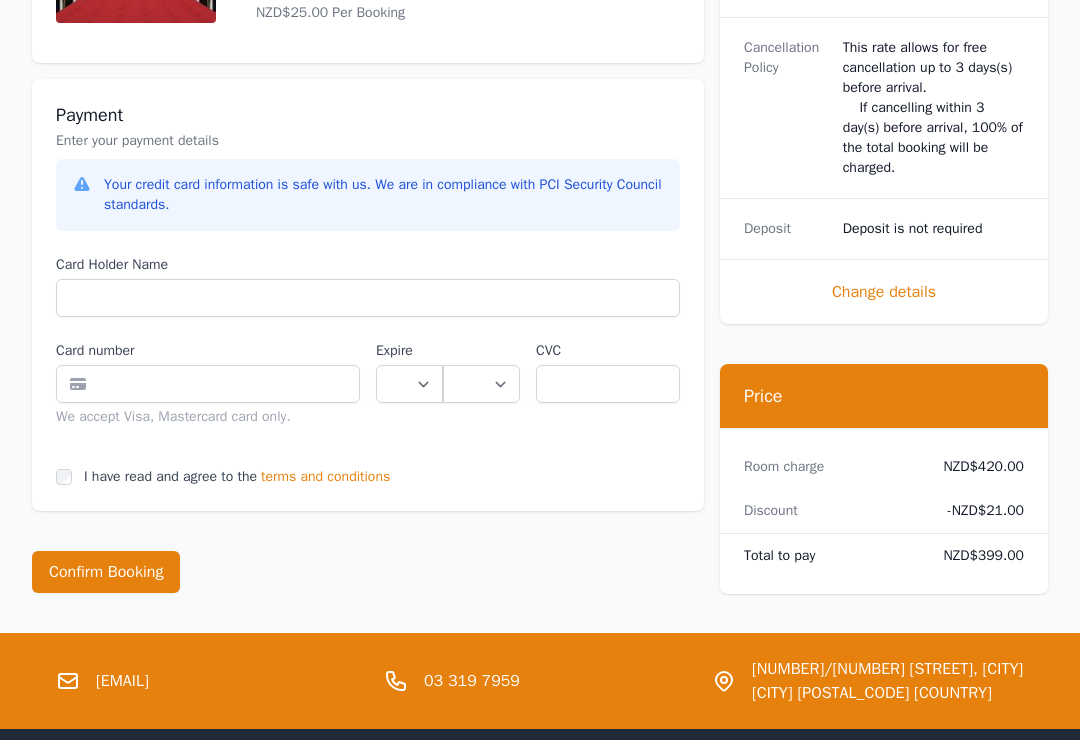 type on "****" 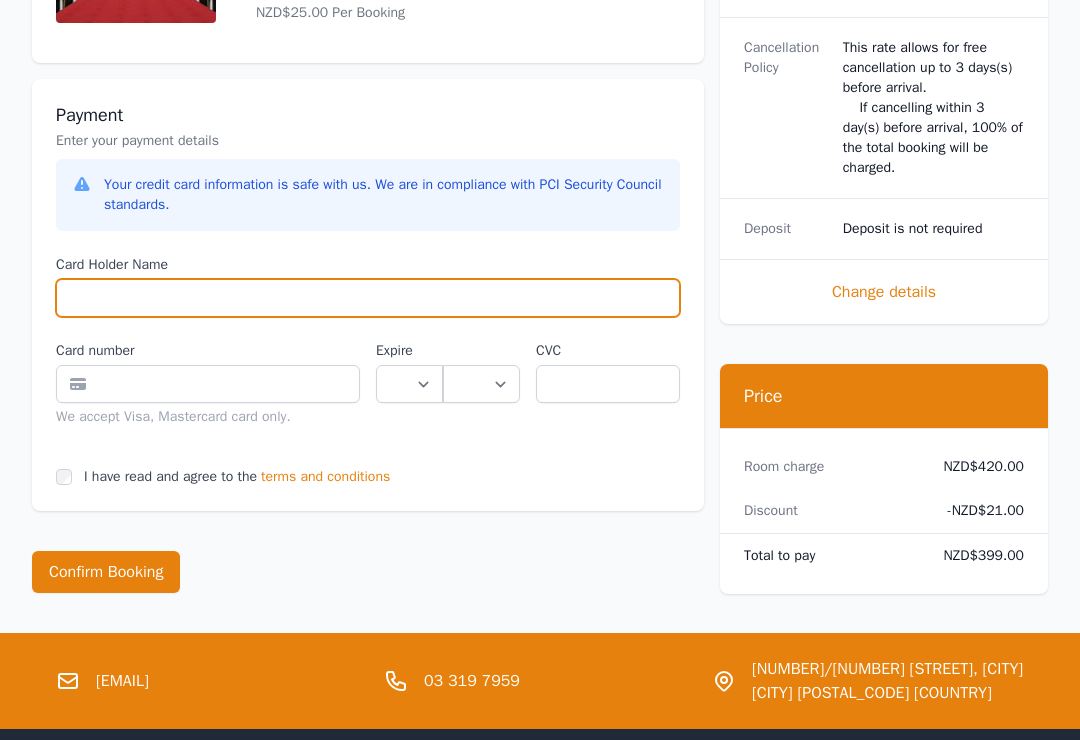click on "Card Holder Name" at bounding box center [368, 298] 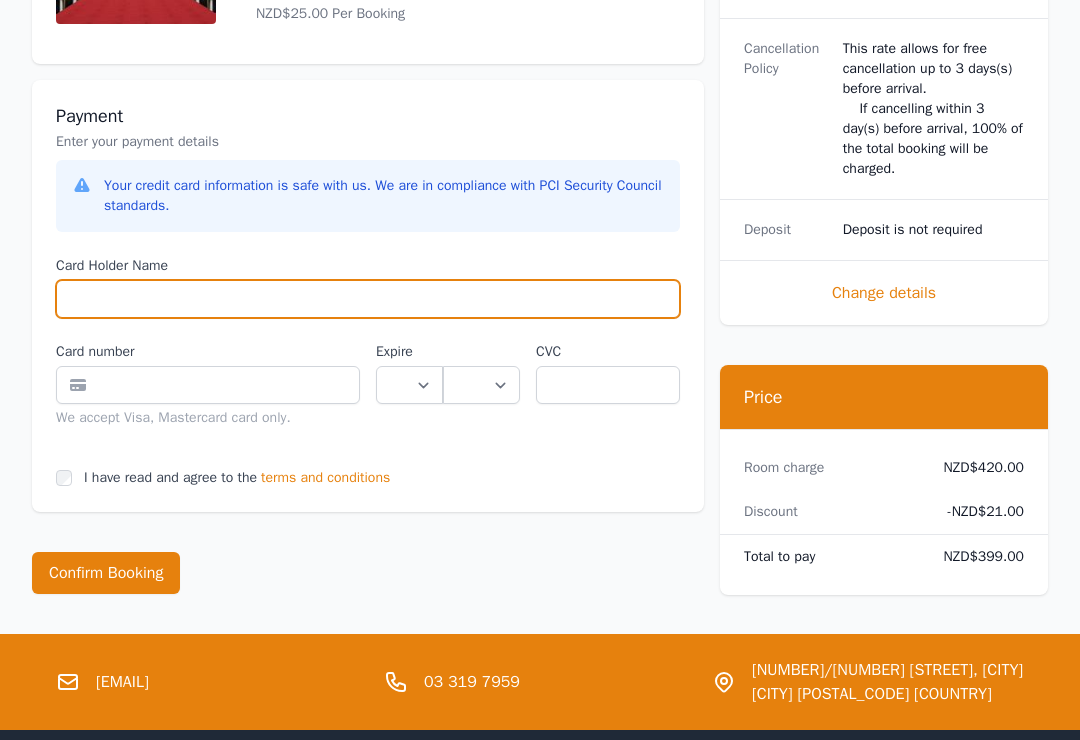 type on "**********" 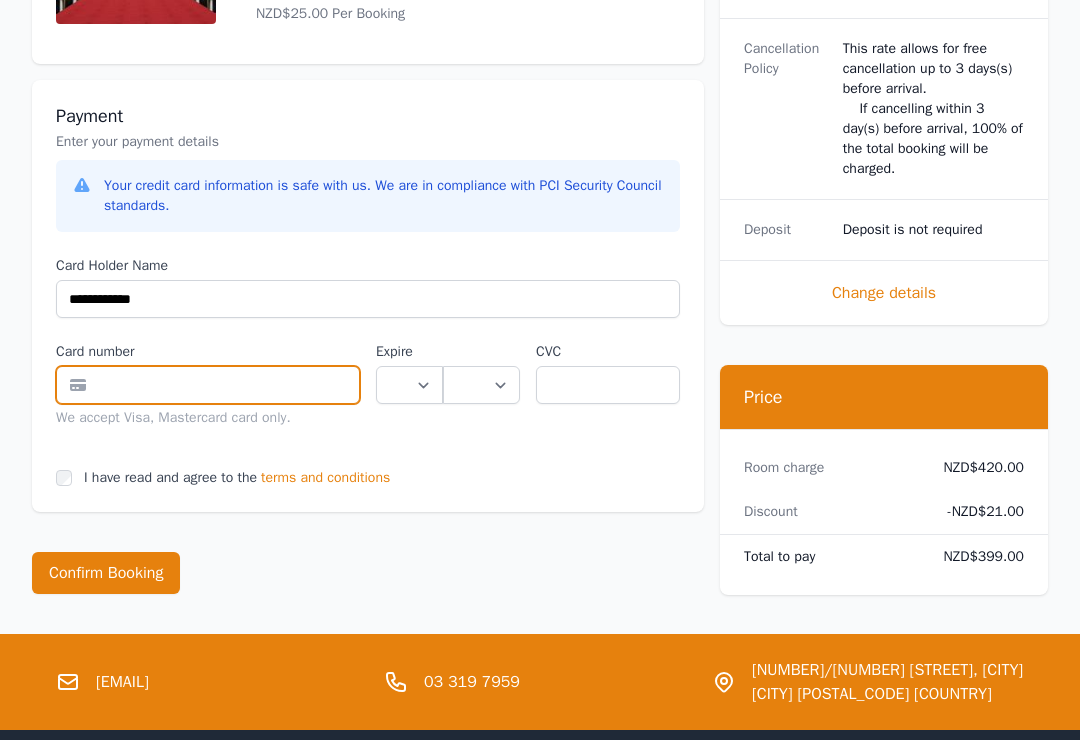 type on "**********" 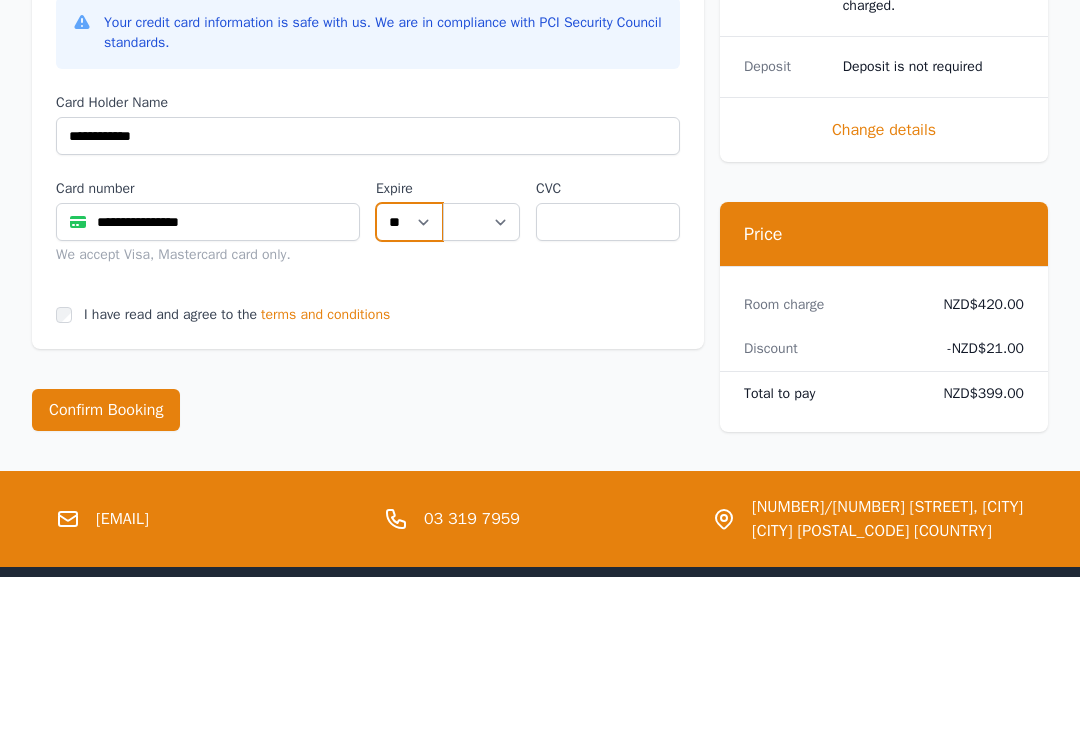 click on "** ** ** ** ** ** ** ** ** ** ** **" at bounding box center (409, 385) 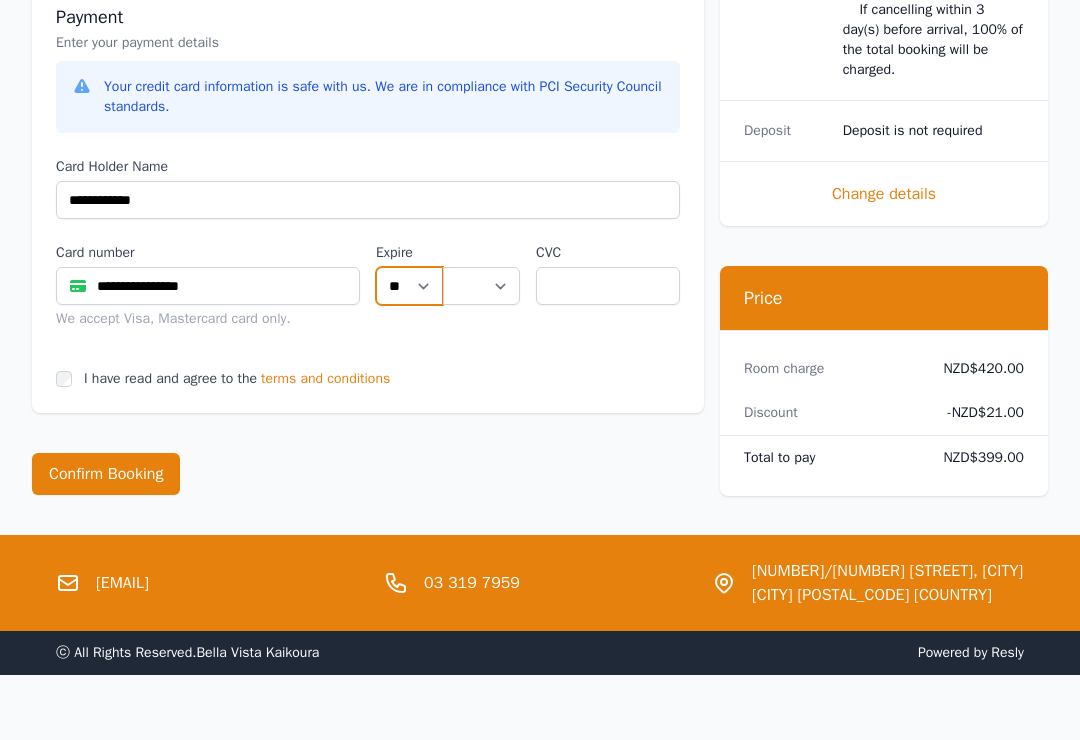 select on "**" 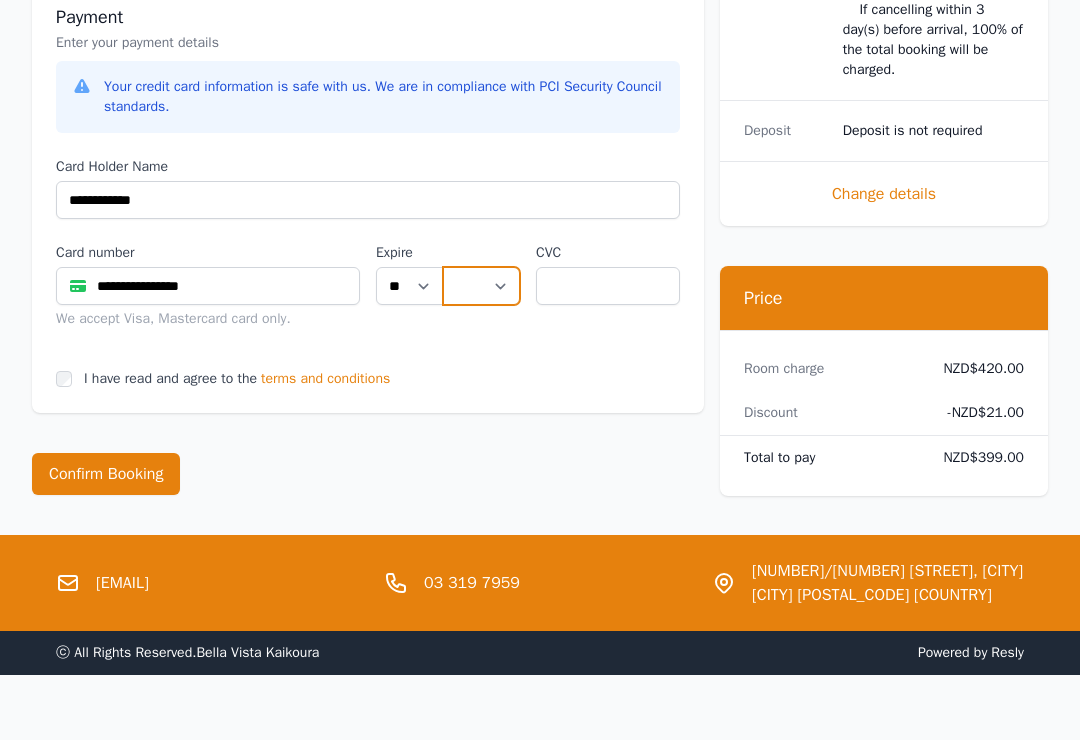 click on "**** **** **** **** **** **** **** **** ****" at bounding box center (482, 286) 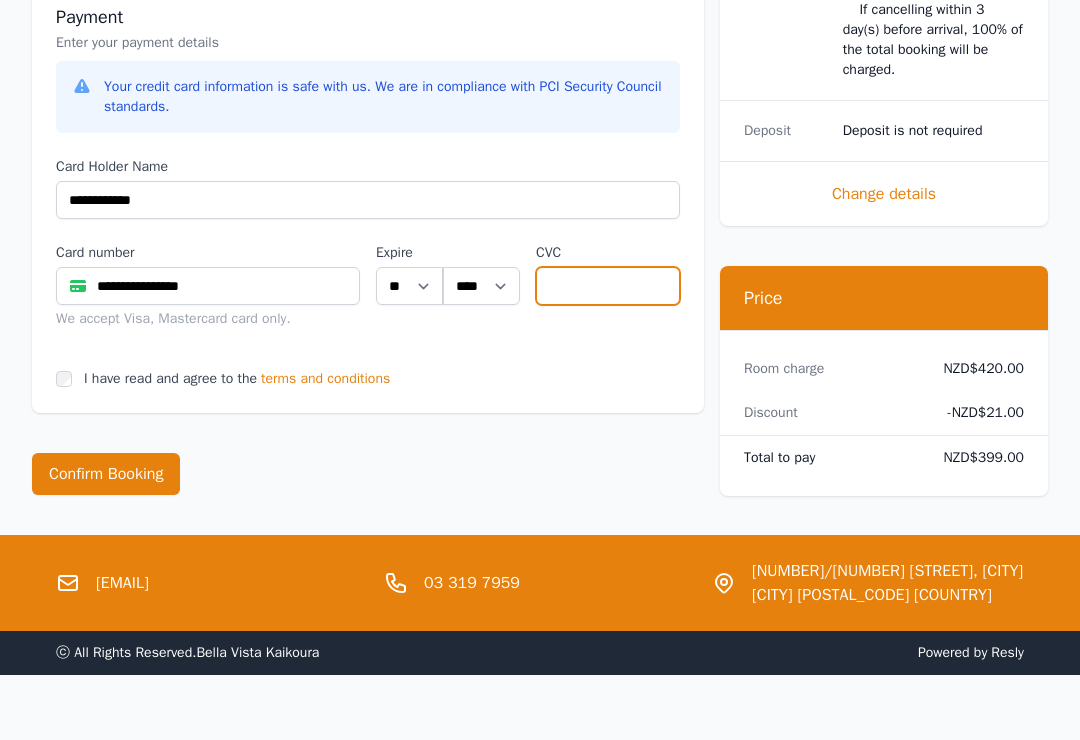 click at bounding box center [608, 286] 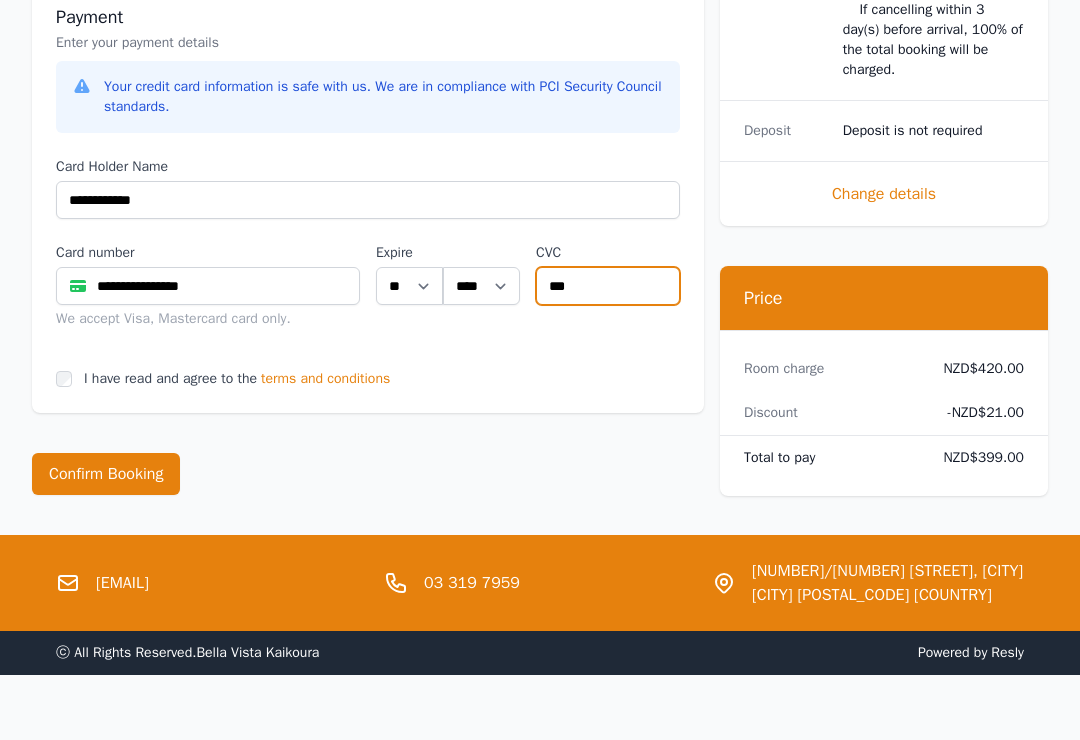 type on "***" 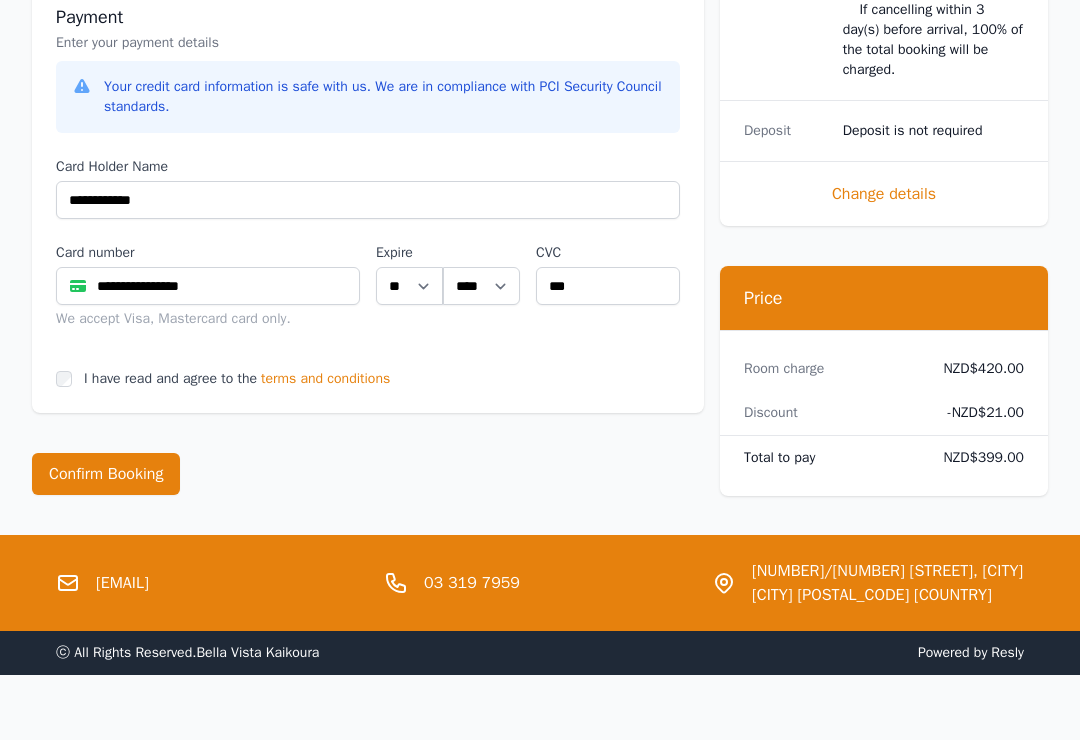 click on "I have read and agree to the" at bounding box center [156, 379] 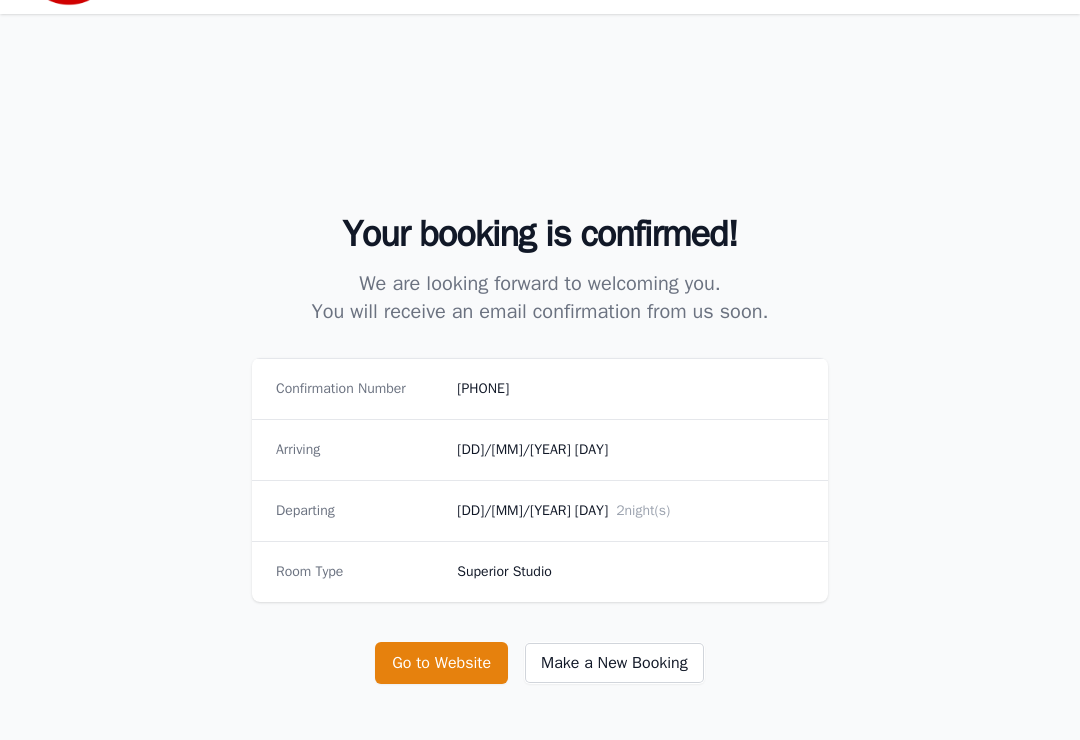 scroll, scrollTop: 0, scrollLeft: 0, axis: both 